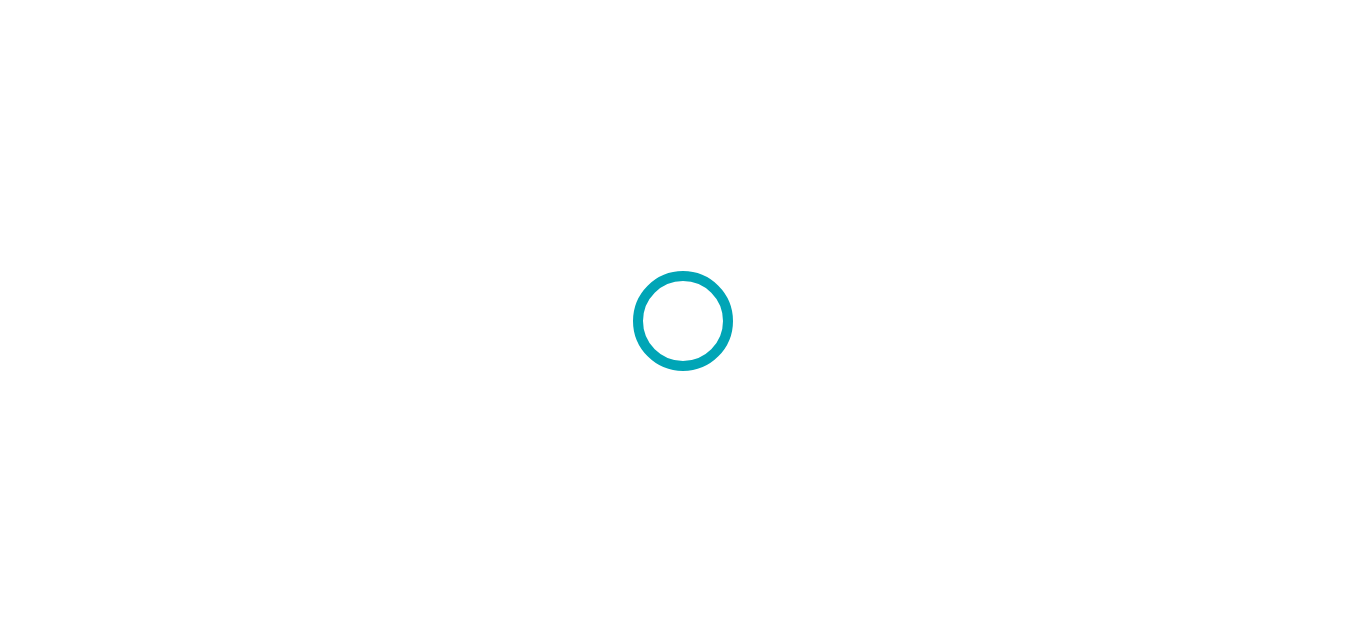 scroll, scrollTop: 0, scrollLeft: 0, axis: both 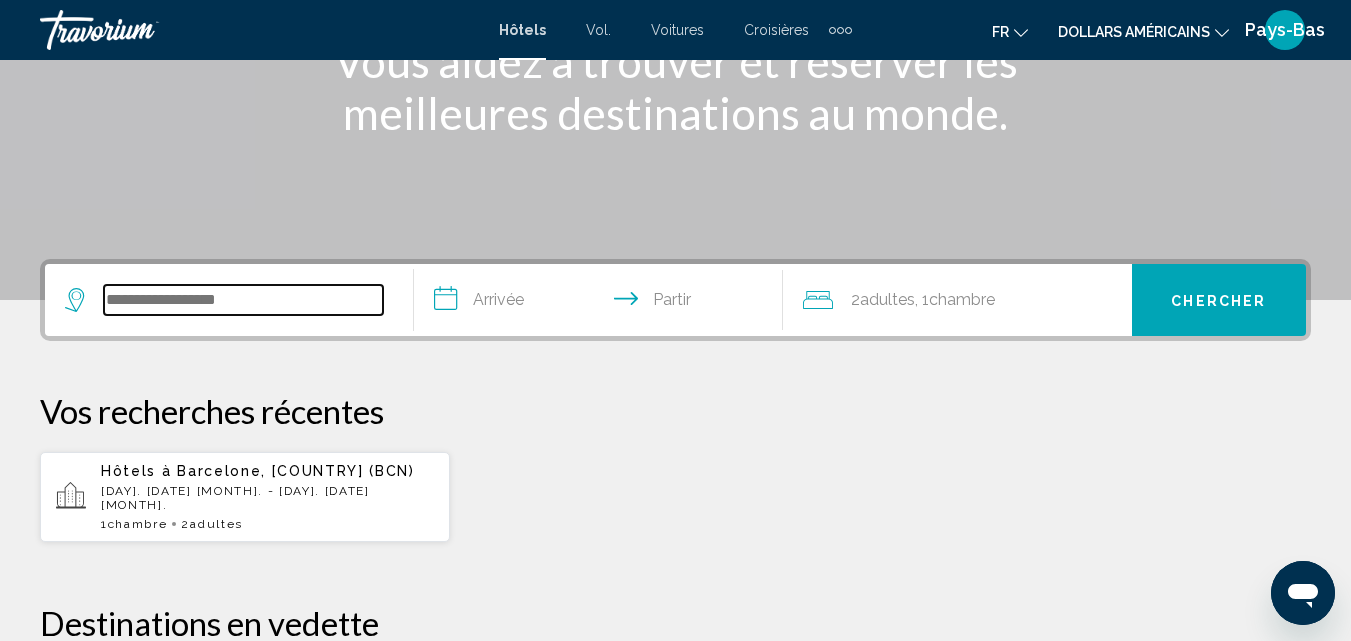 click at bounding box center (243, 300) 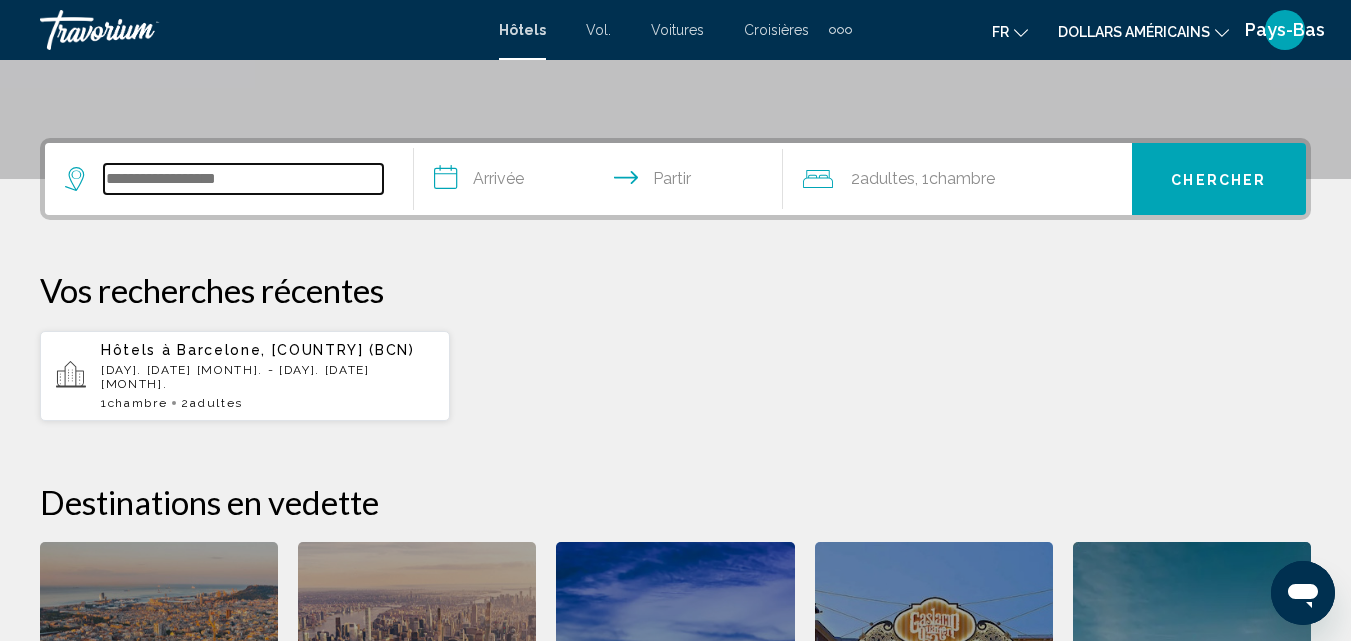 scroll, scrollTop: 494, scrollLeft: 0, axis: vertical 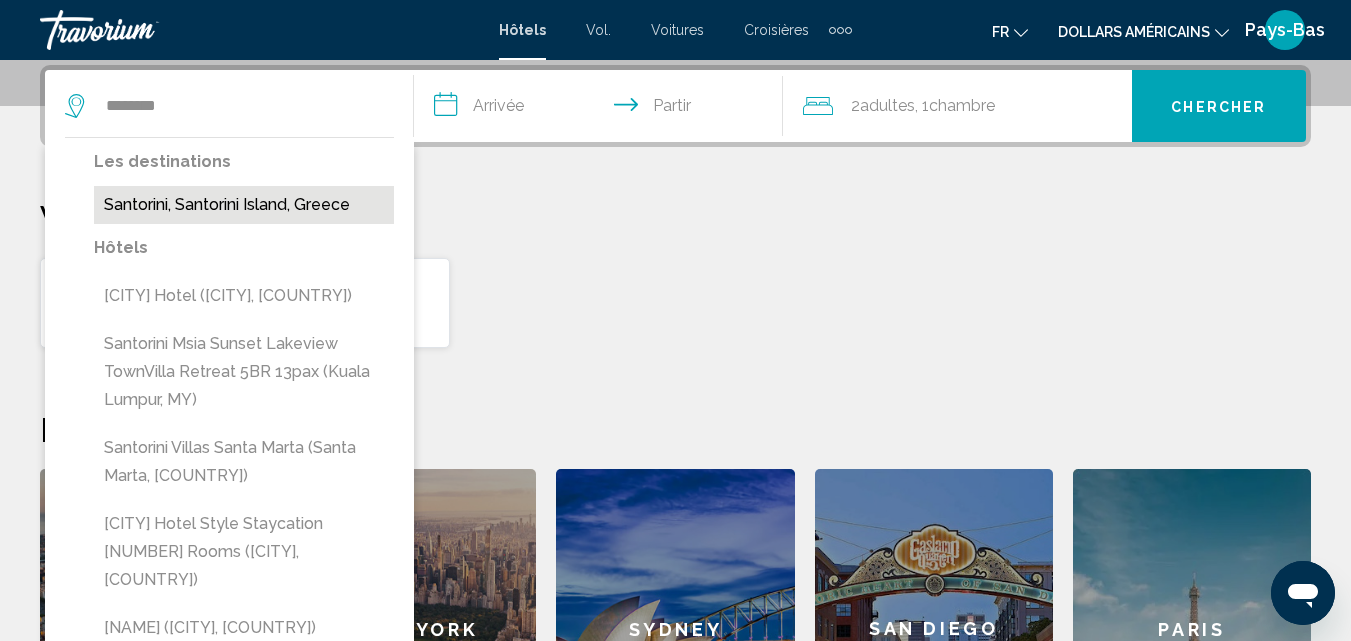 click on "Santorini, Santorini Island, Greece" at bounding box center [244, 205] 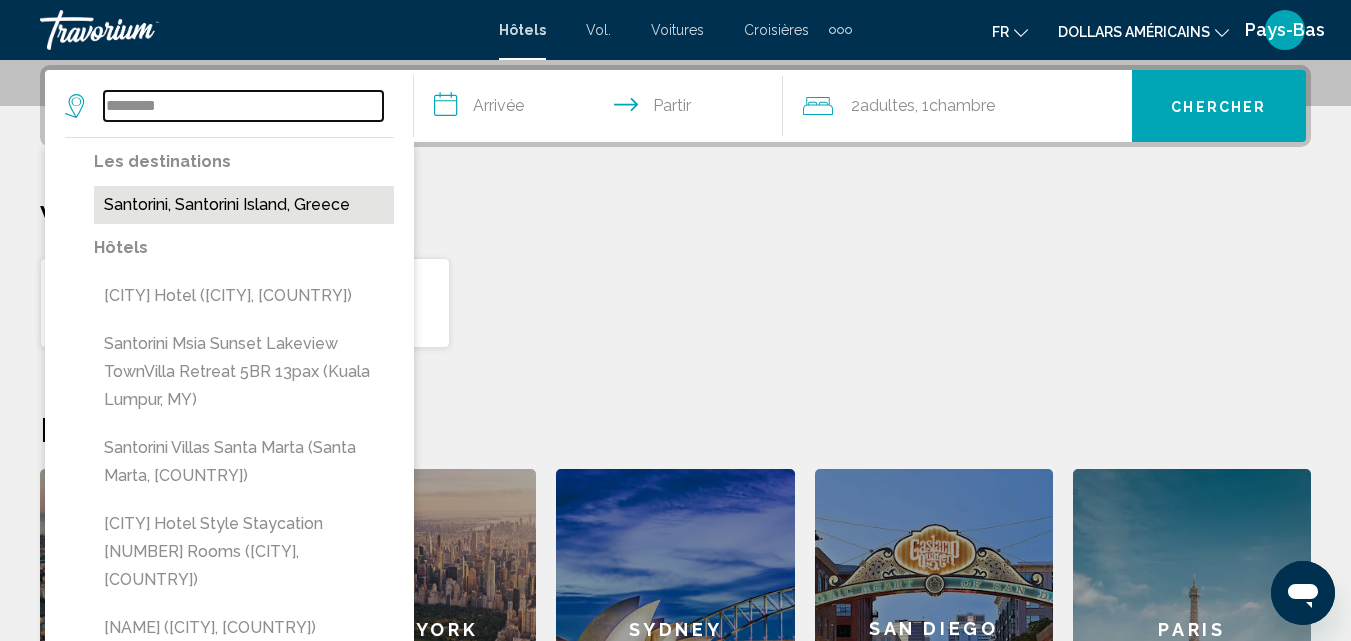 type on "**********" 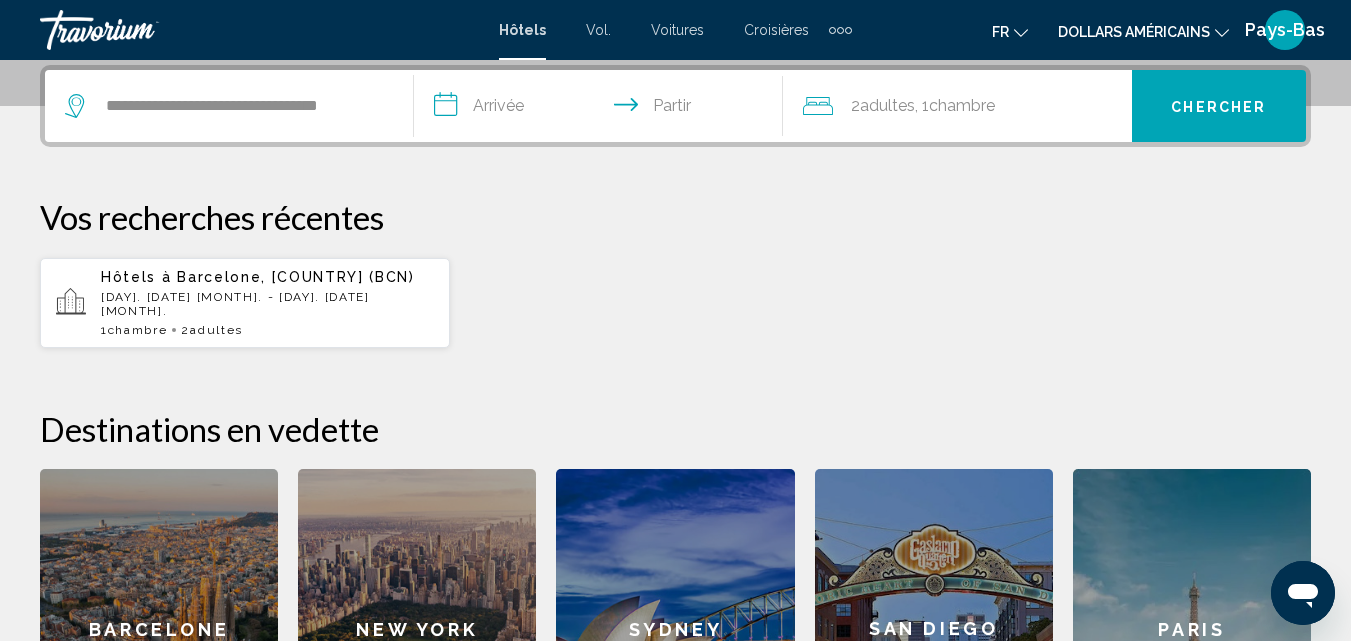click on "**********" at bounding box center [602, 109] 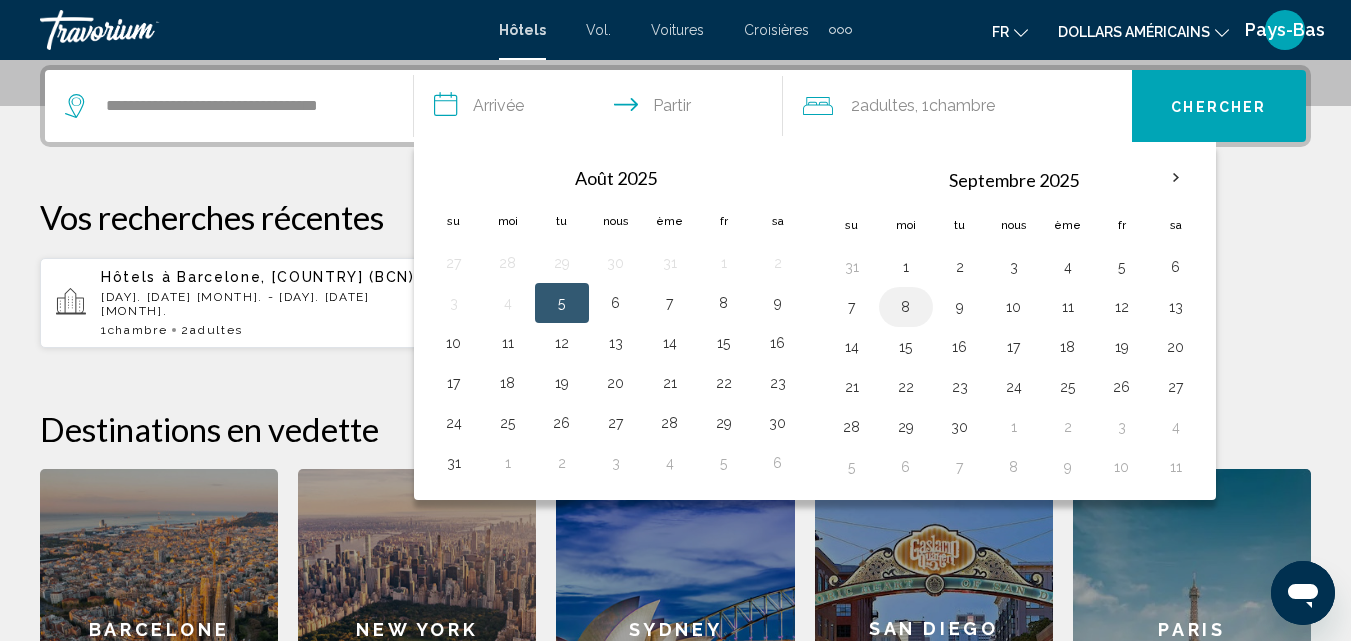 click on "8" at bounding box center (906, 307) 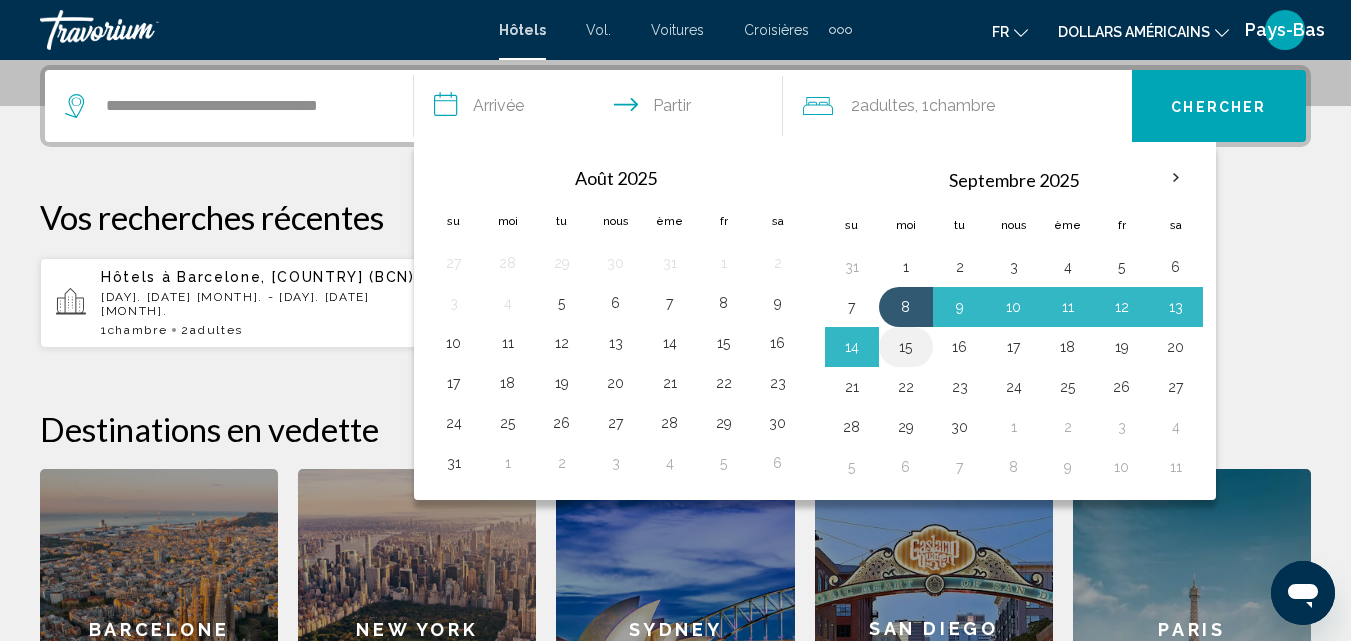 click on "15" at bounding box center [906, 347] 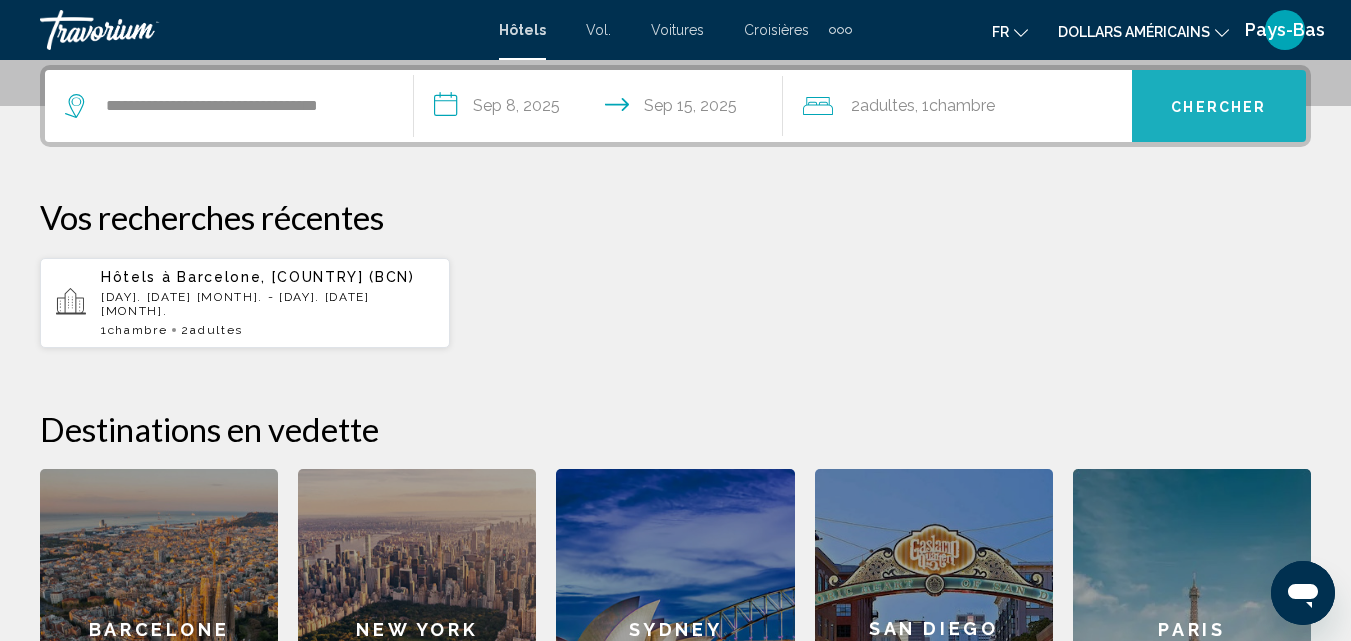 click on "Chercher" at bounding box center (1218, 107) 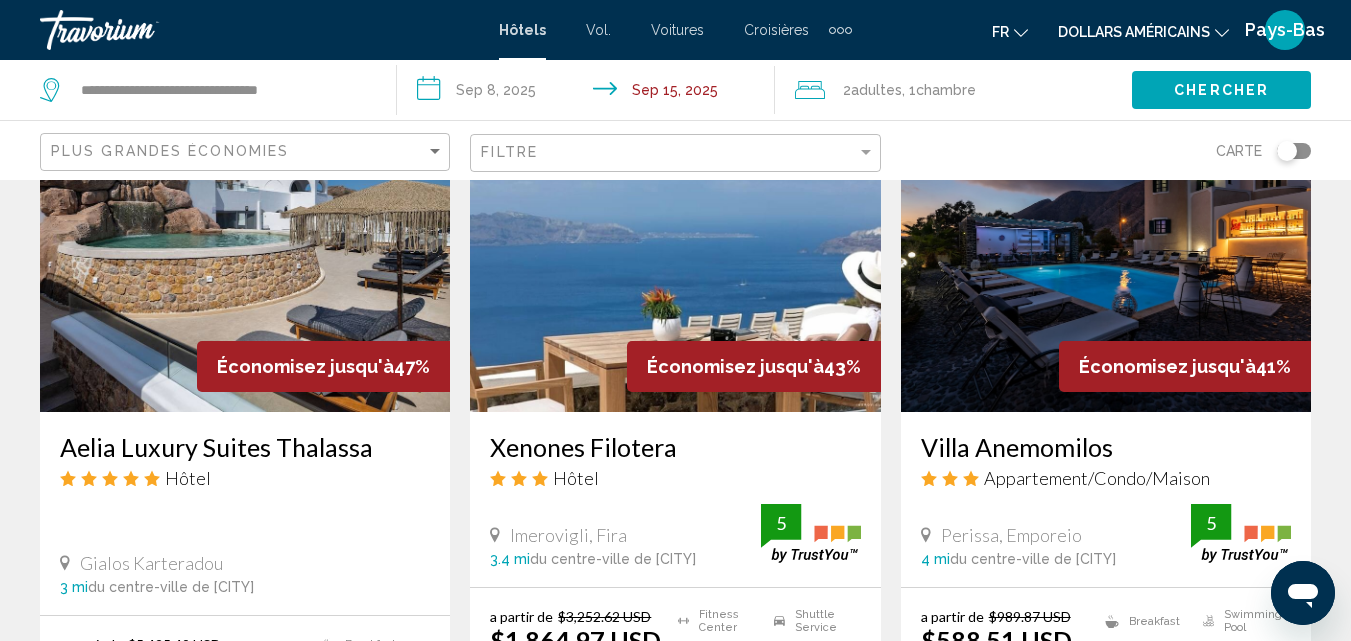 scroll, scrollTop: 800, scrollLeft: 0, axis: vertical 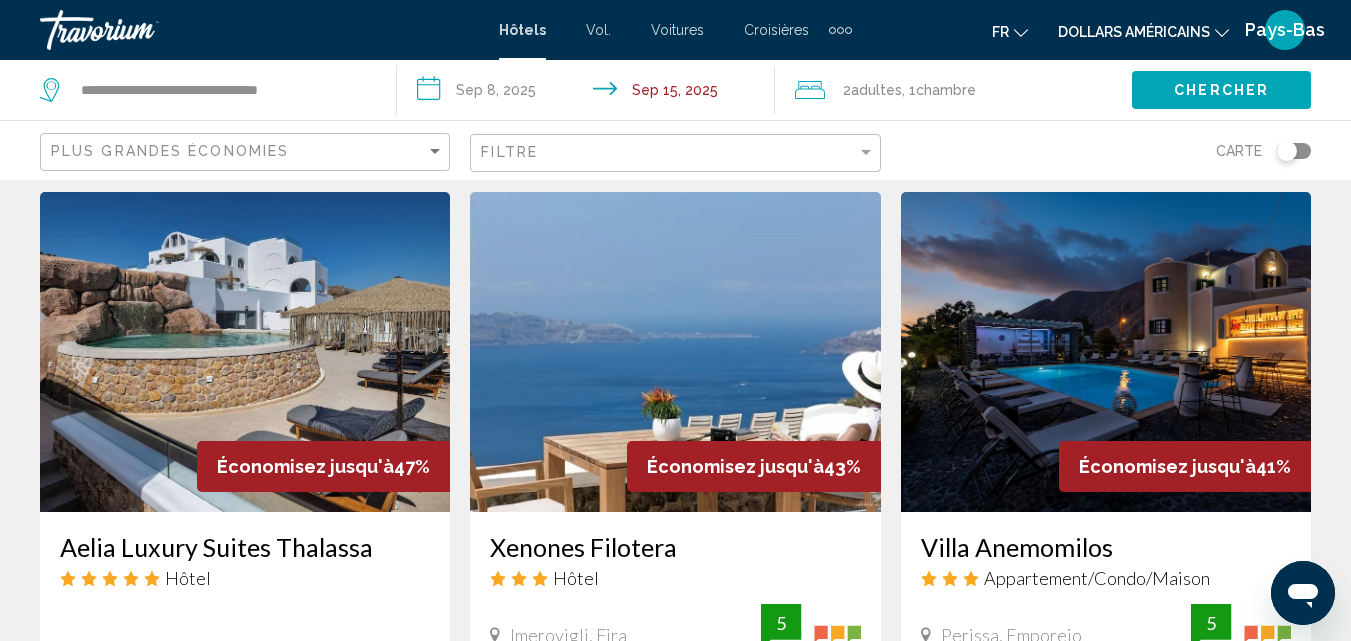 click at bounding box center [1106, 352] 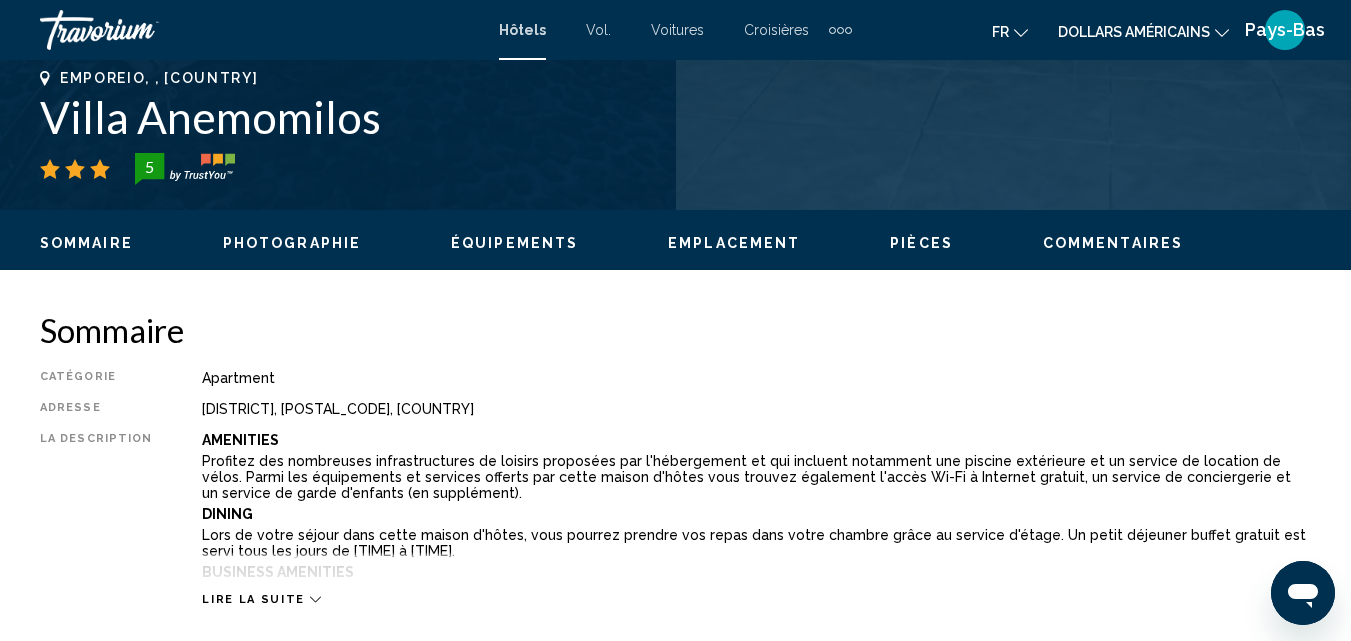 scroll, scrollTop: 214, scrollLeft: 0, axis: vertical 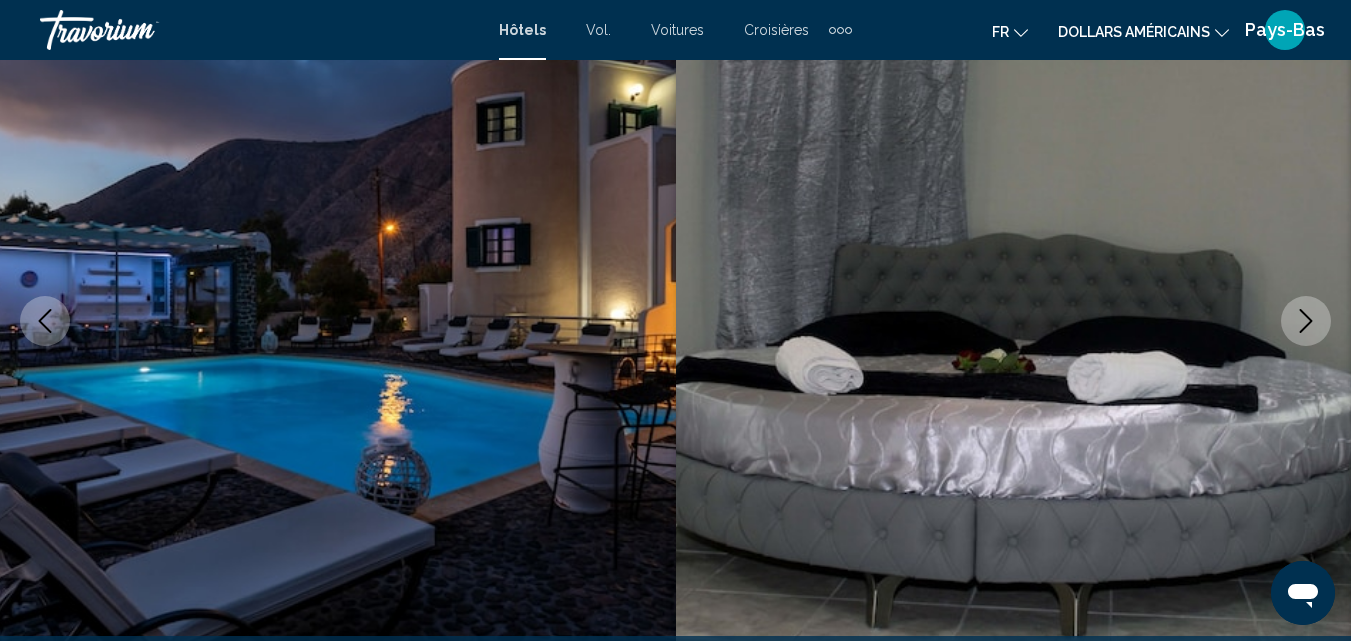 click 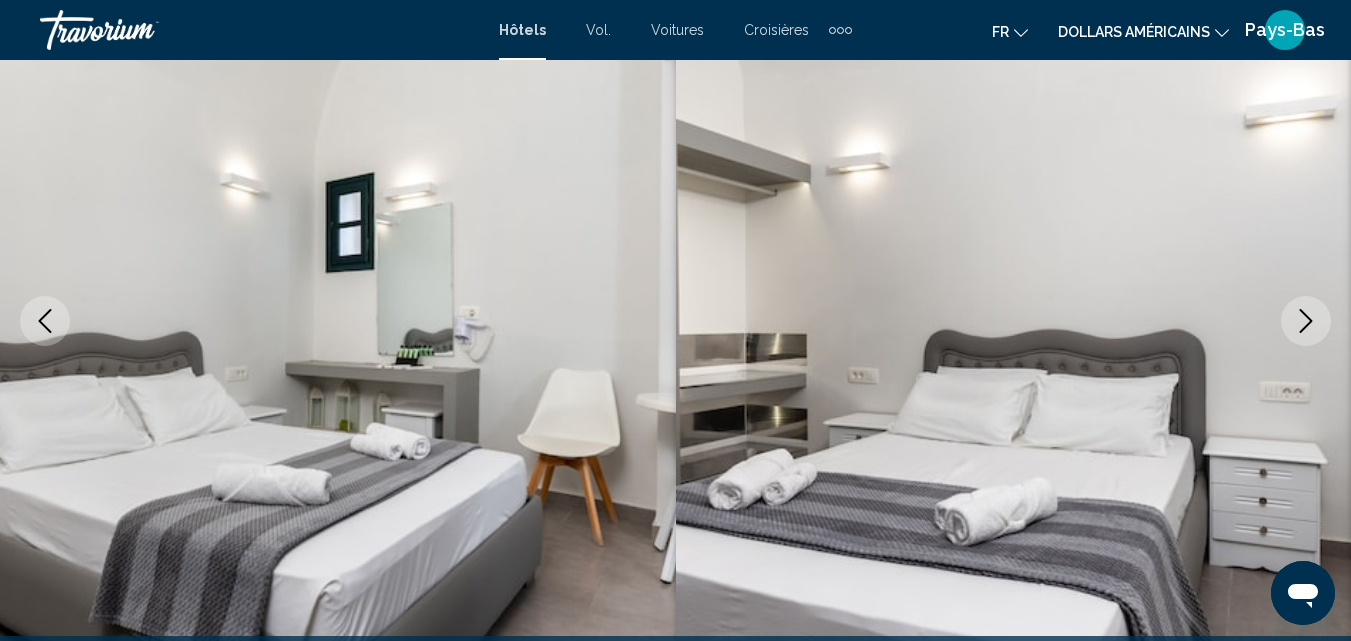click 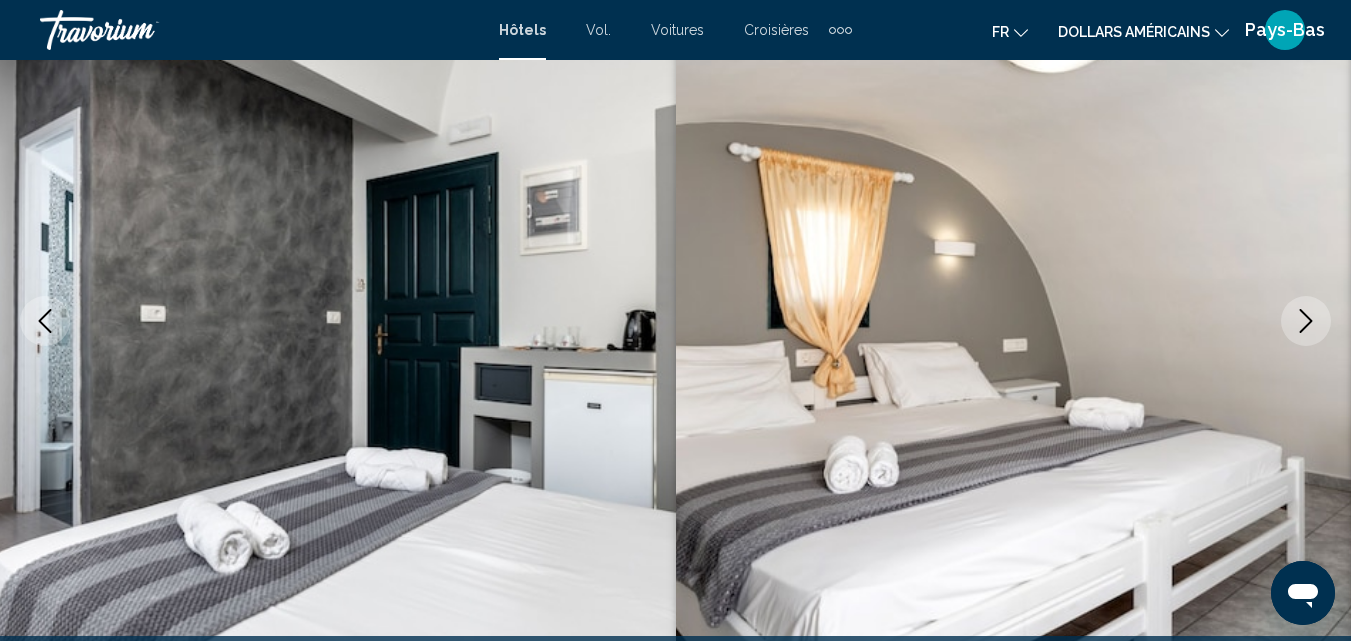 click 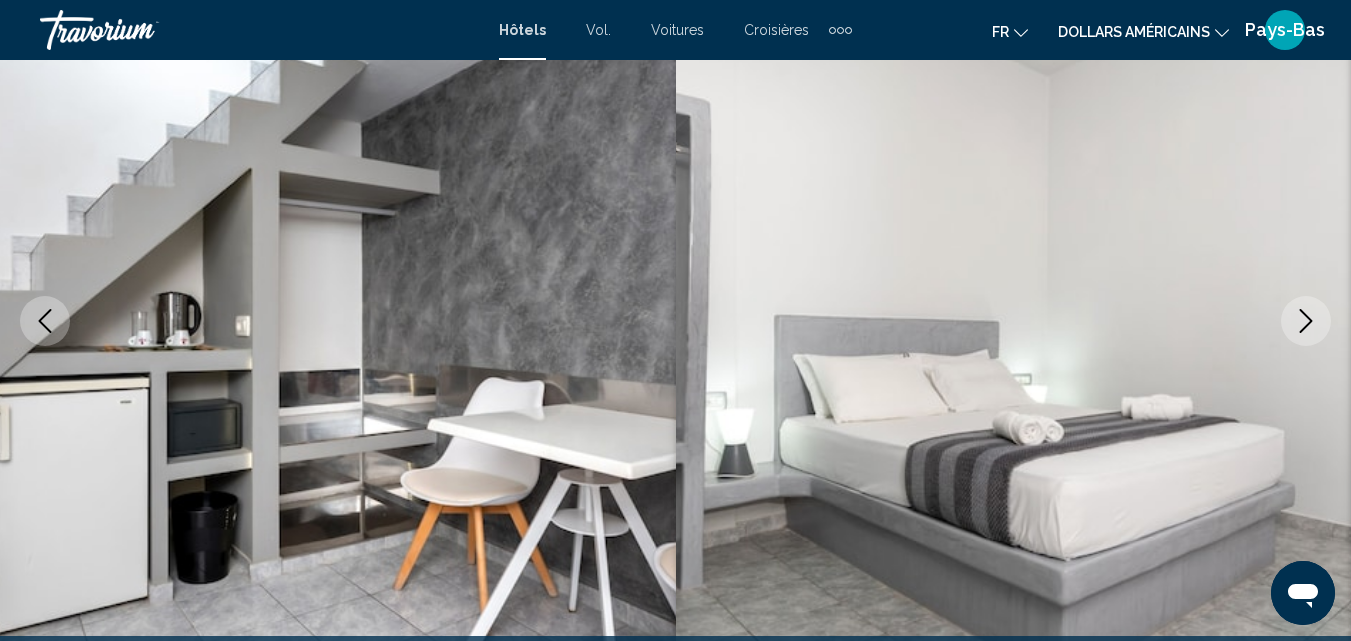 click 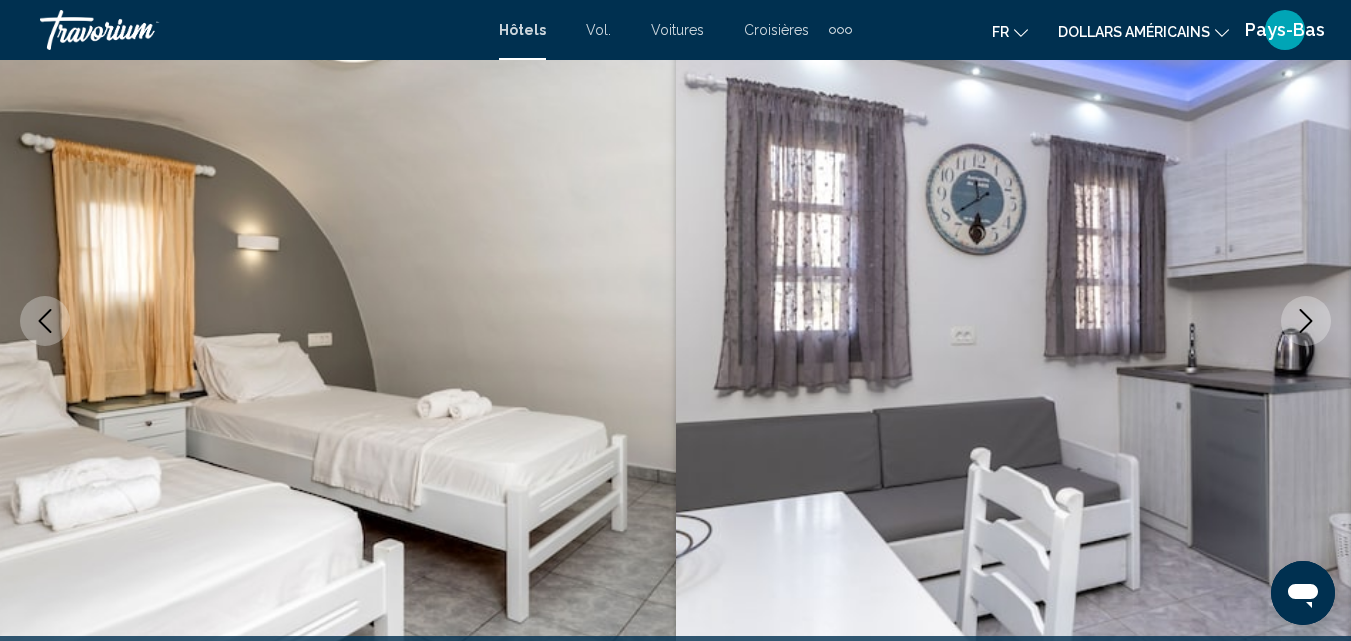 click 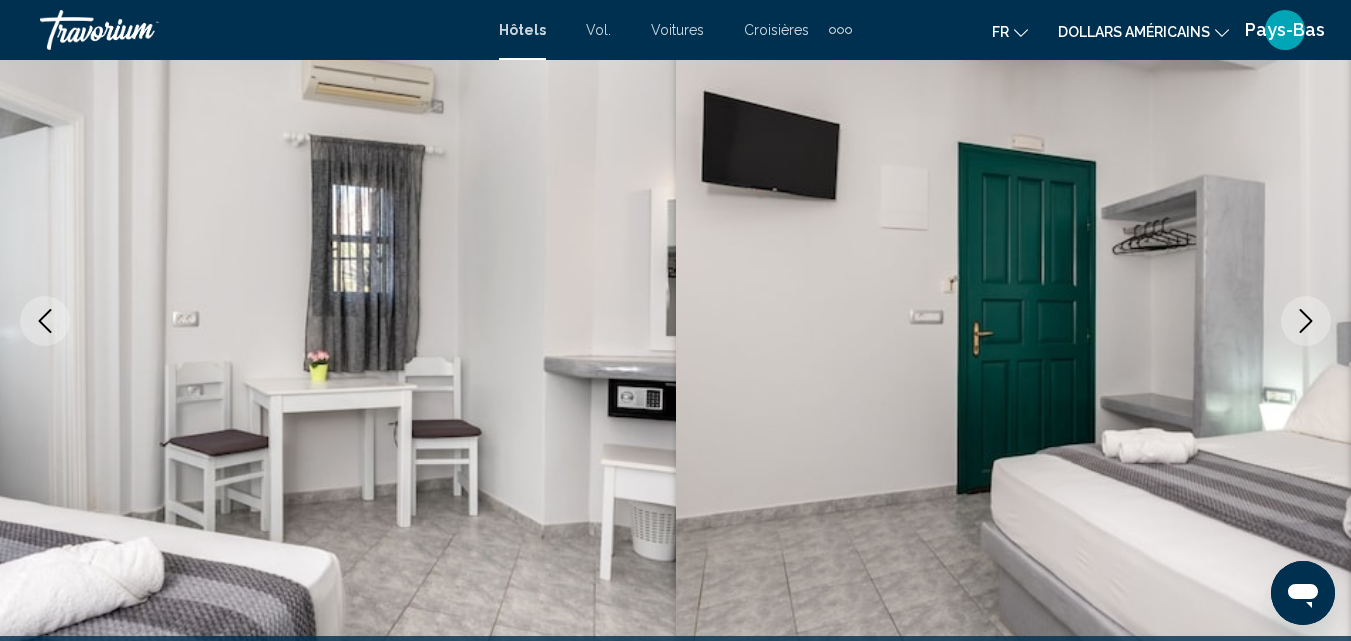 click 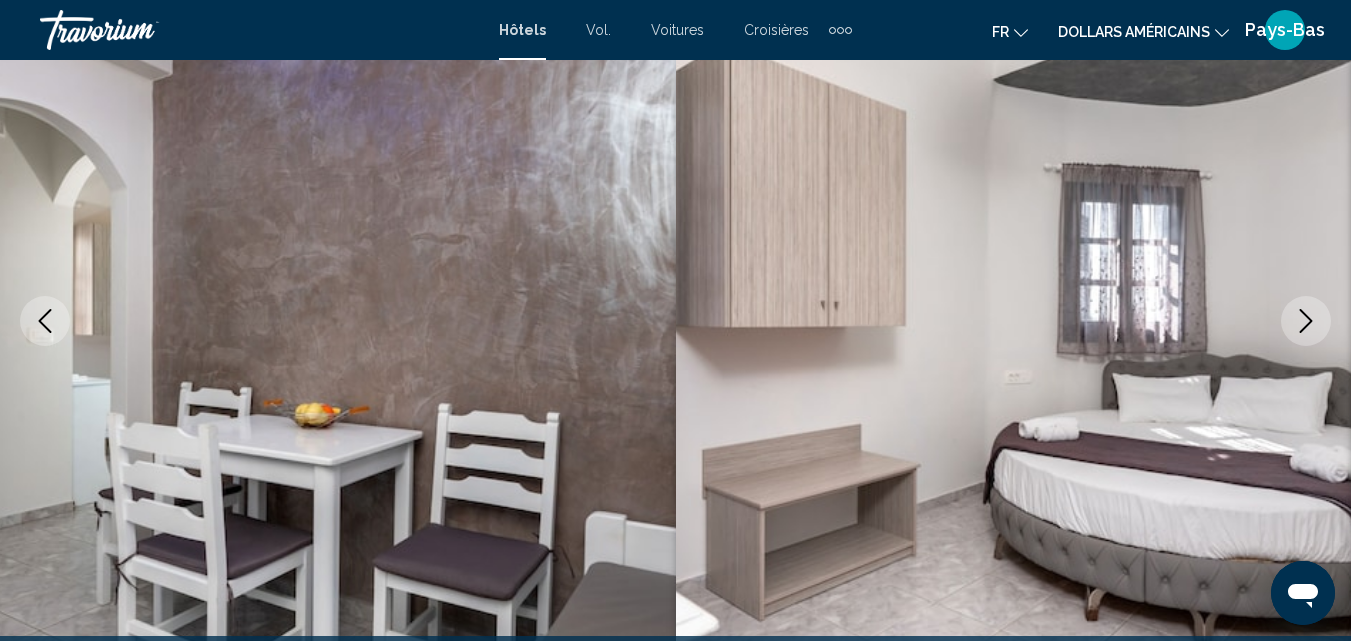 click 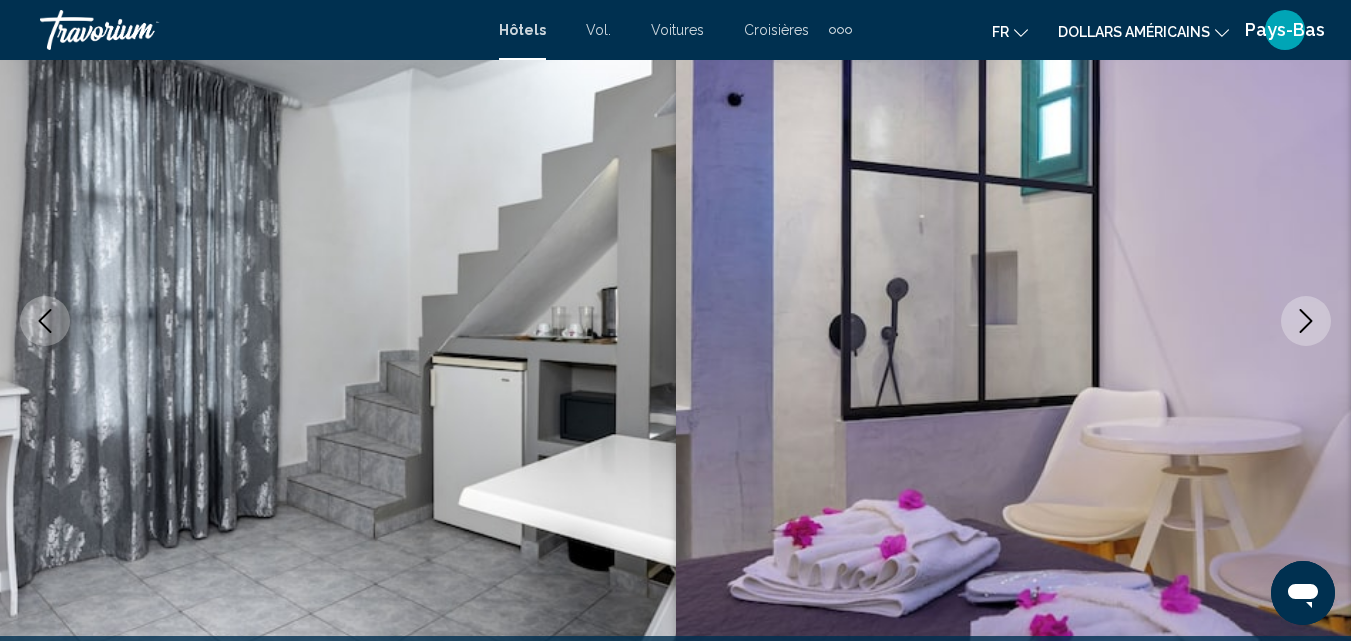 click 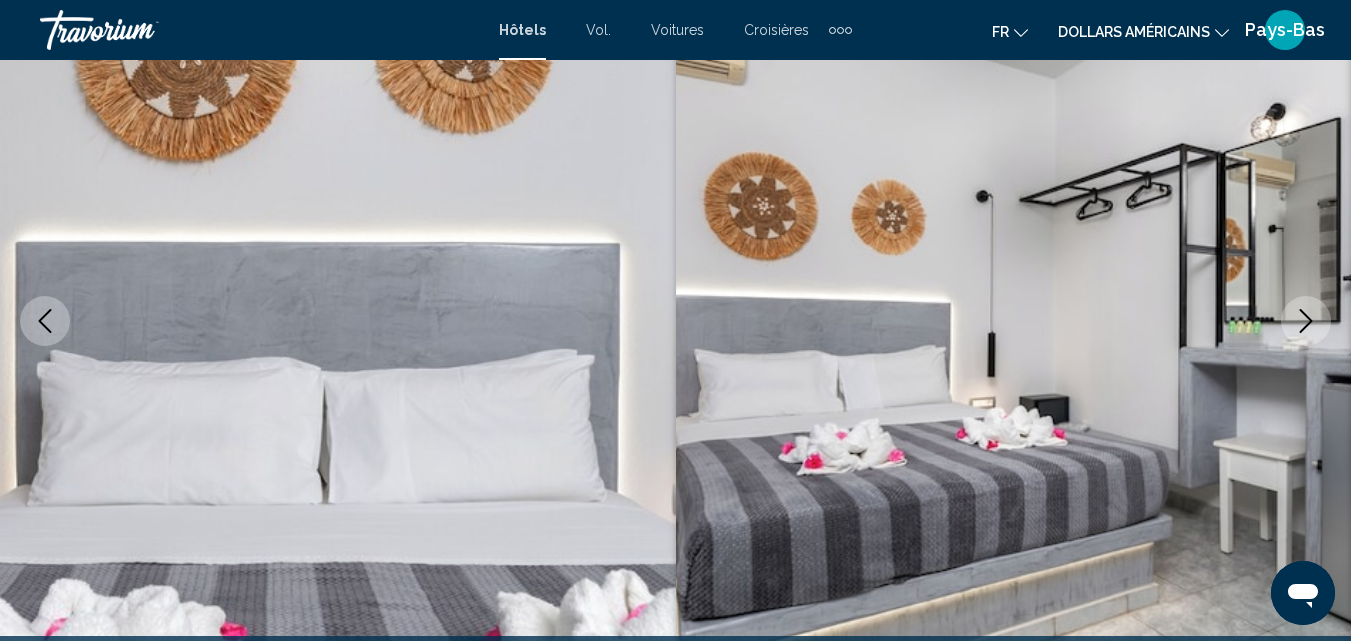 click 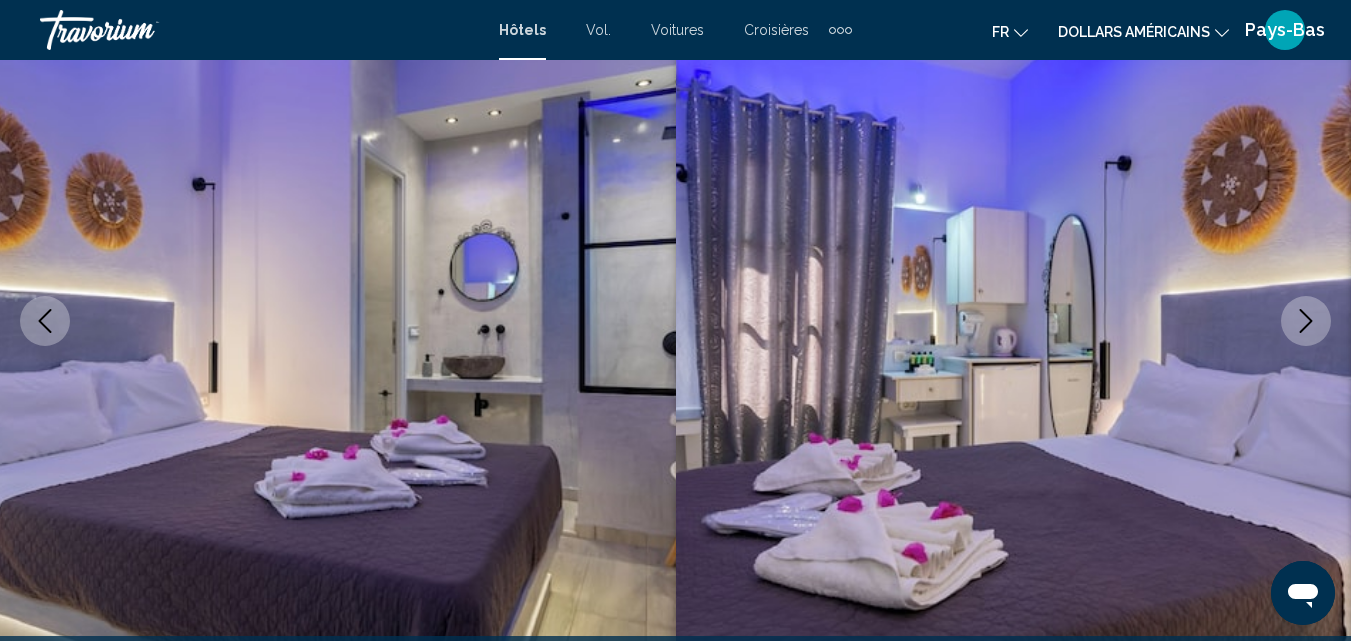 click 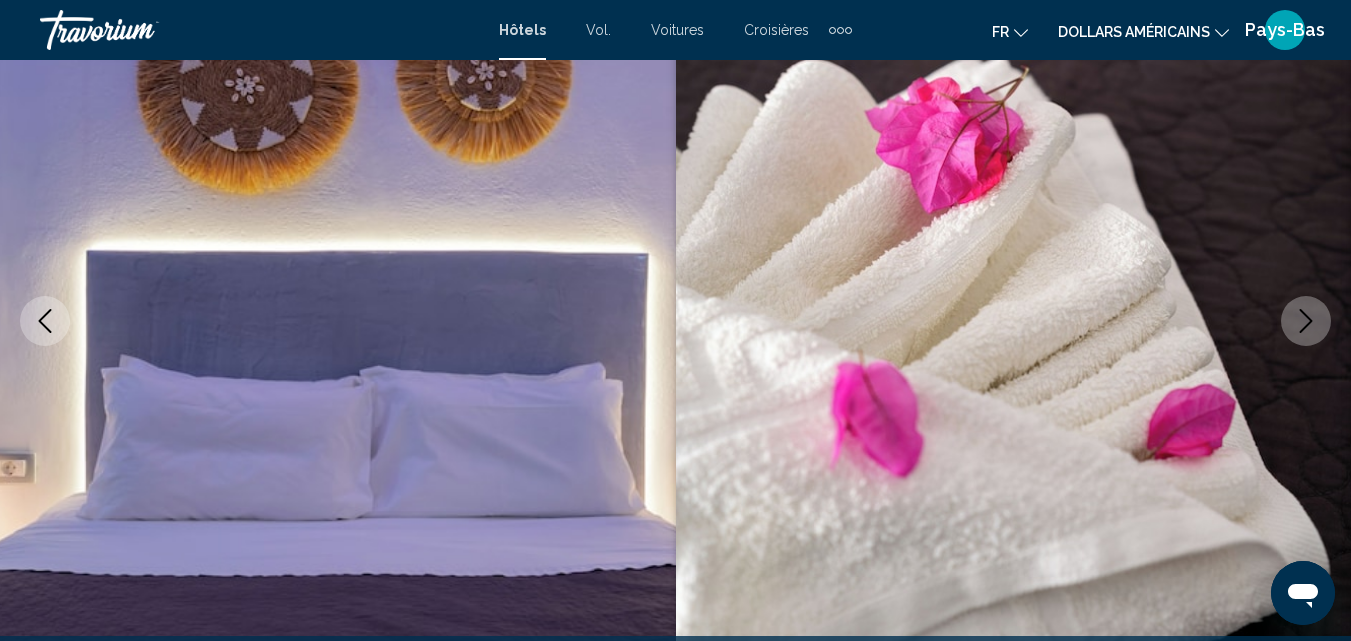 click on "Pays-Bas" at bounding box center [1285, 29] 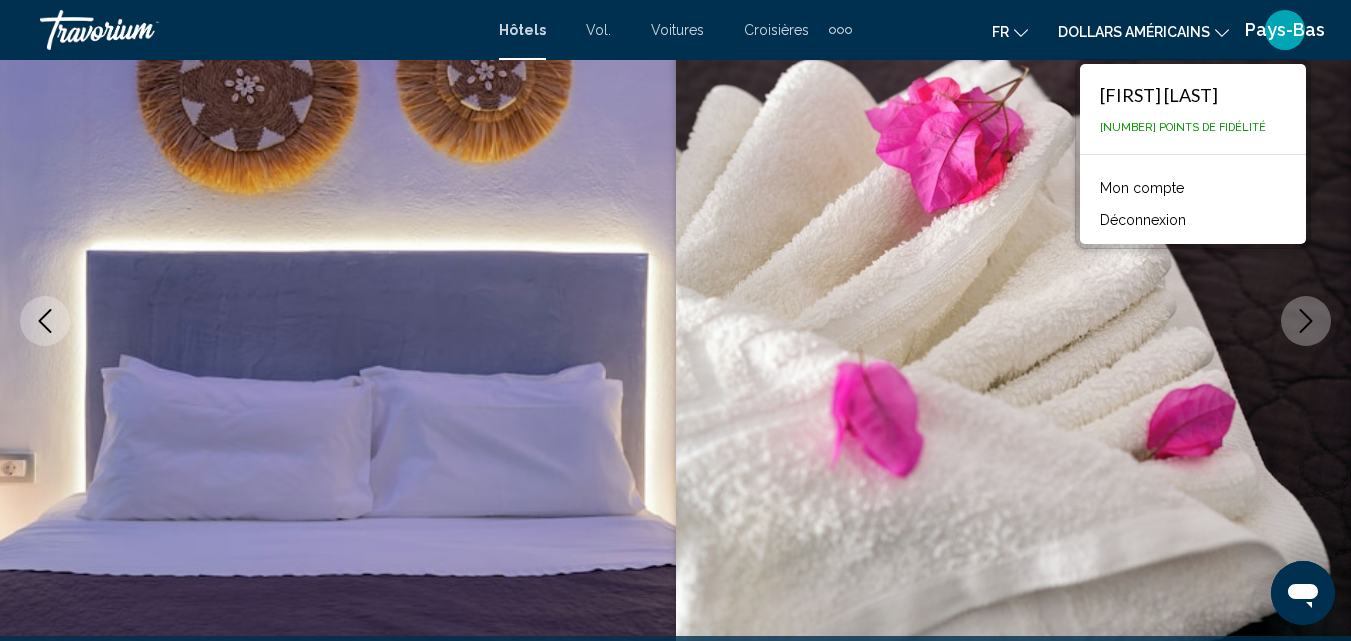 click on "Mon compte" at bounding box center (1142, 188) 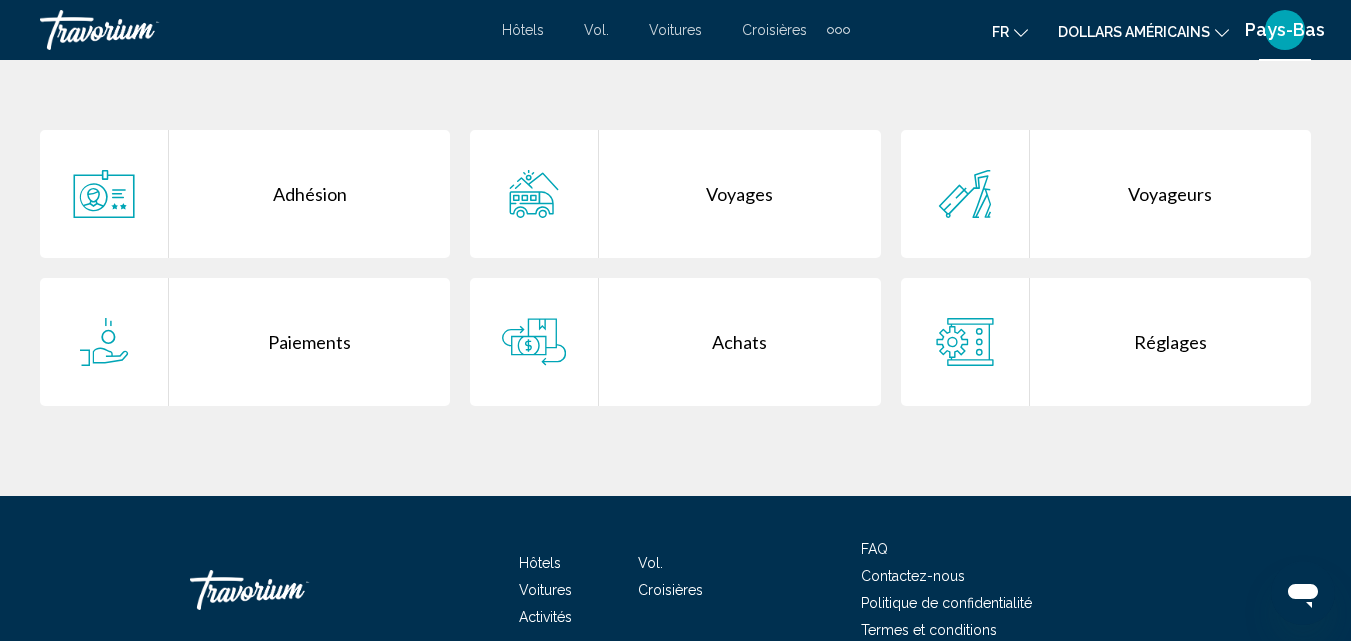 scroll, scrollTop: 286, scrollLeft: 0, axis: vertical 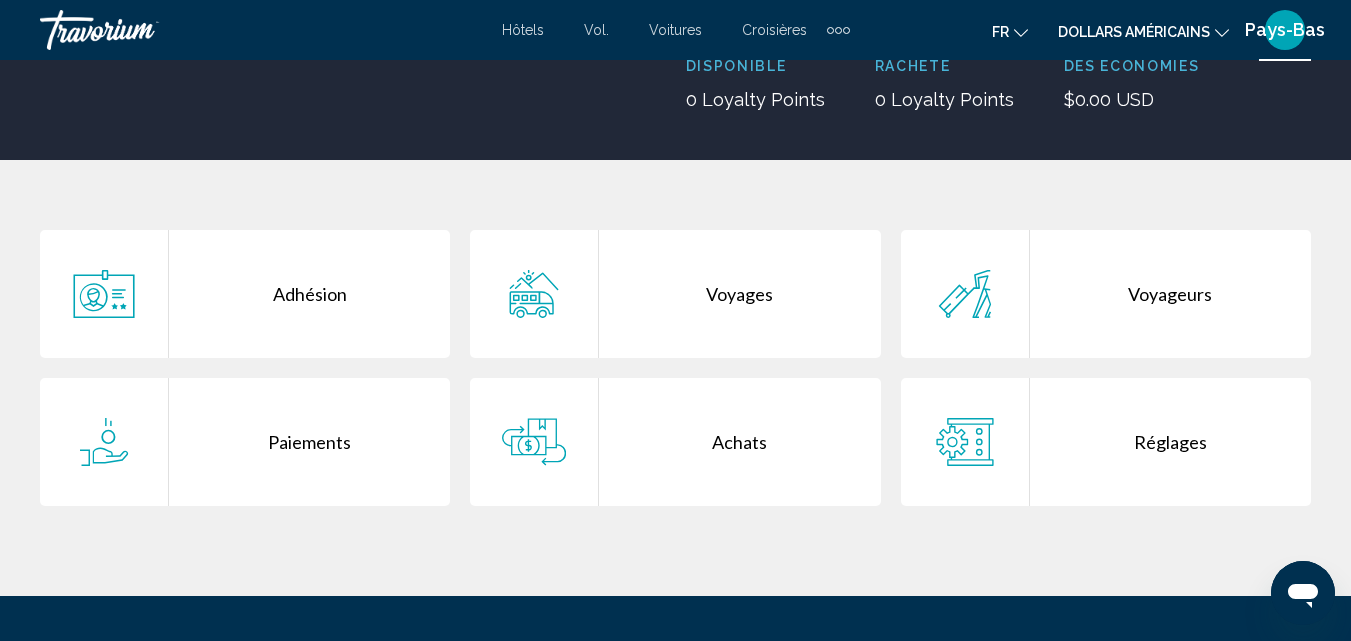 click on "Réglages" at bounding box center (1170, 442) 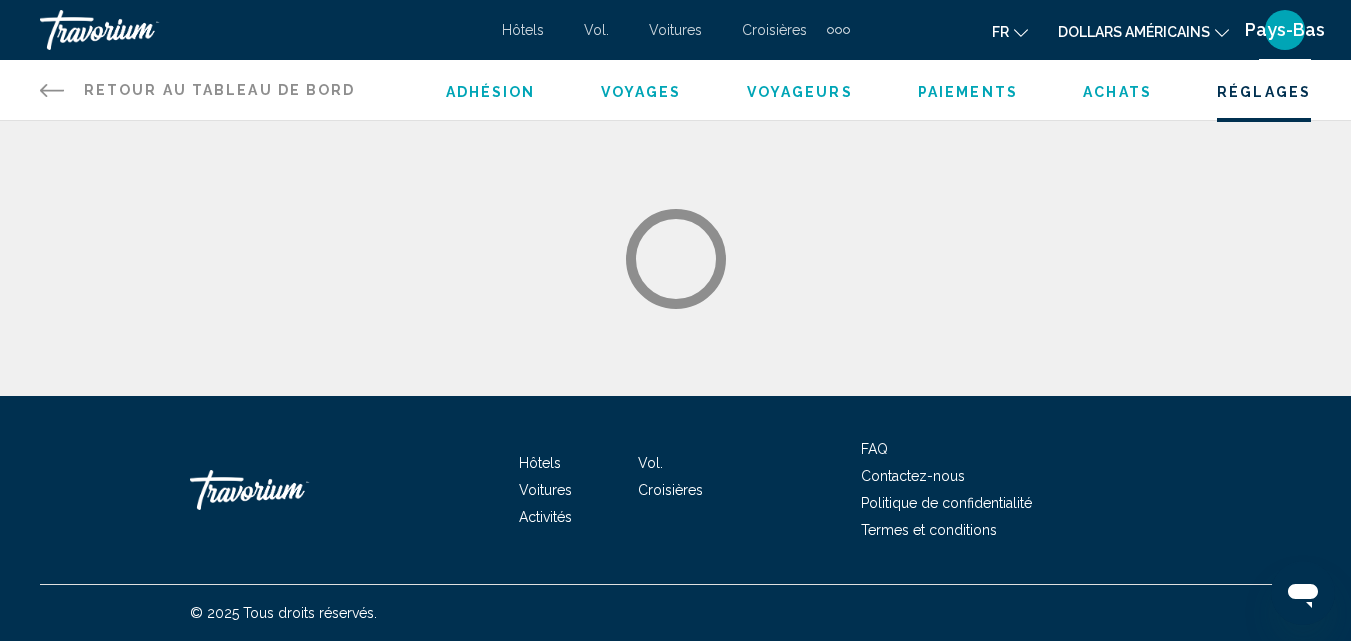 scroll, scrollTop: 0, scrollLeft: 0, axis: both 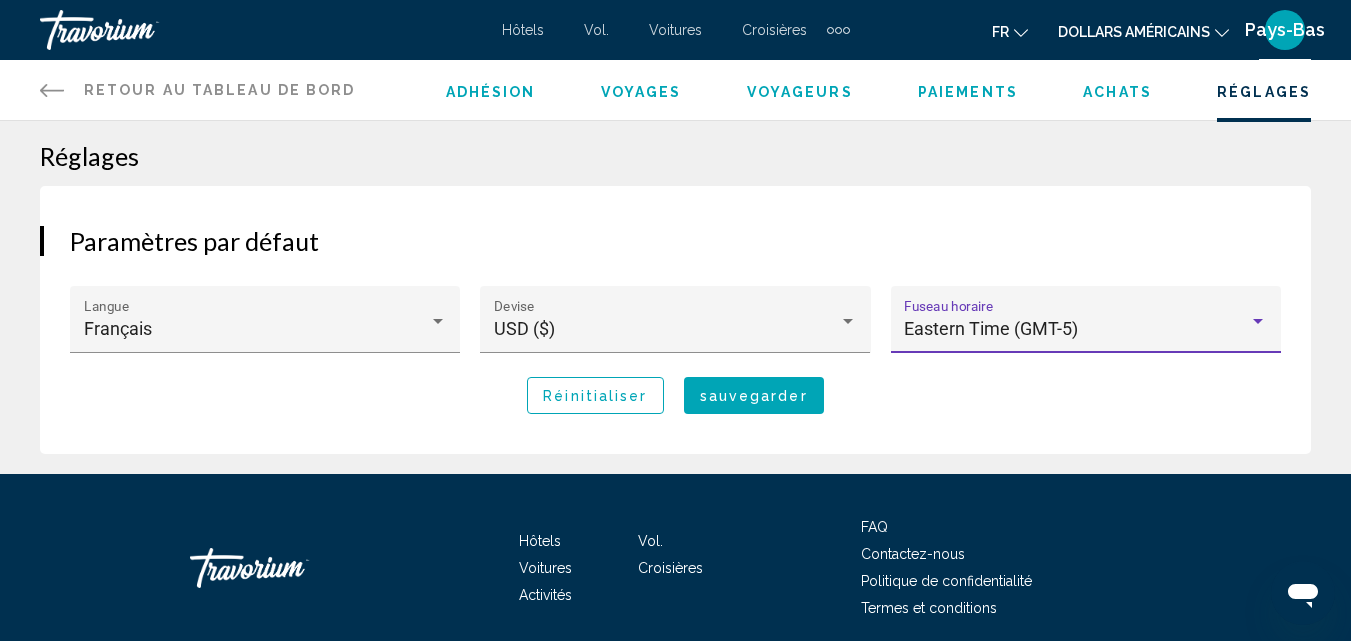 click at bounding box center [1258, 321] 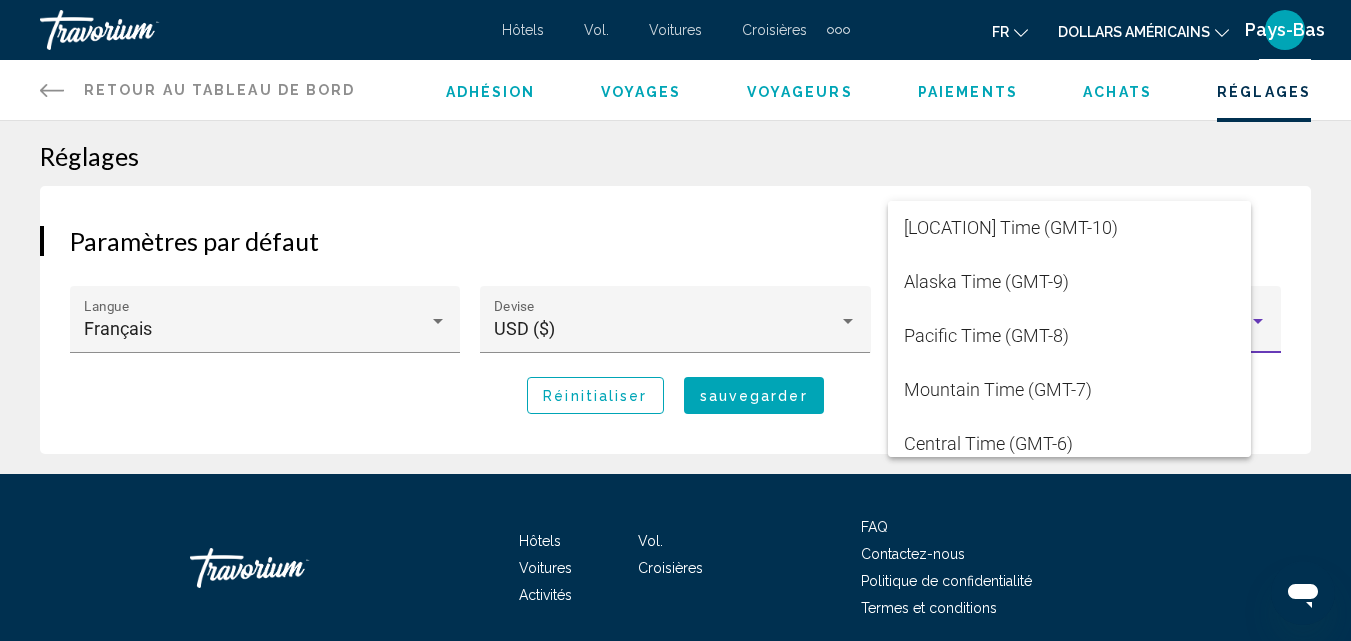 scroll, scrollTop: 223, scrollLeft: 0, axis: vertical 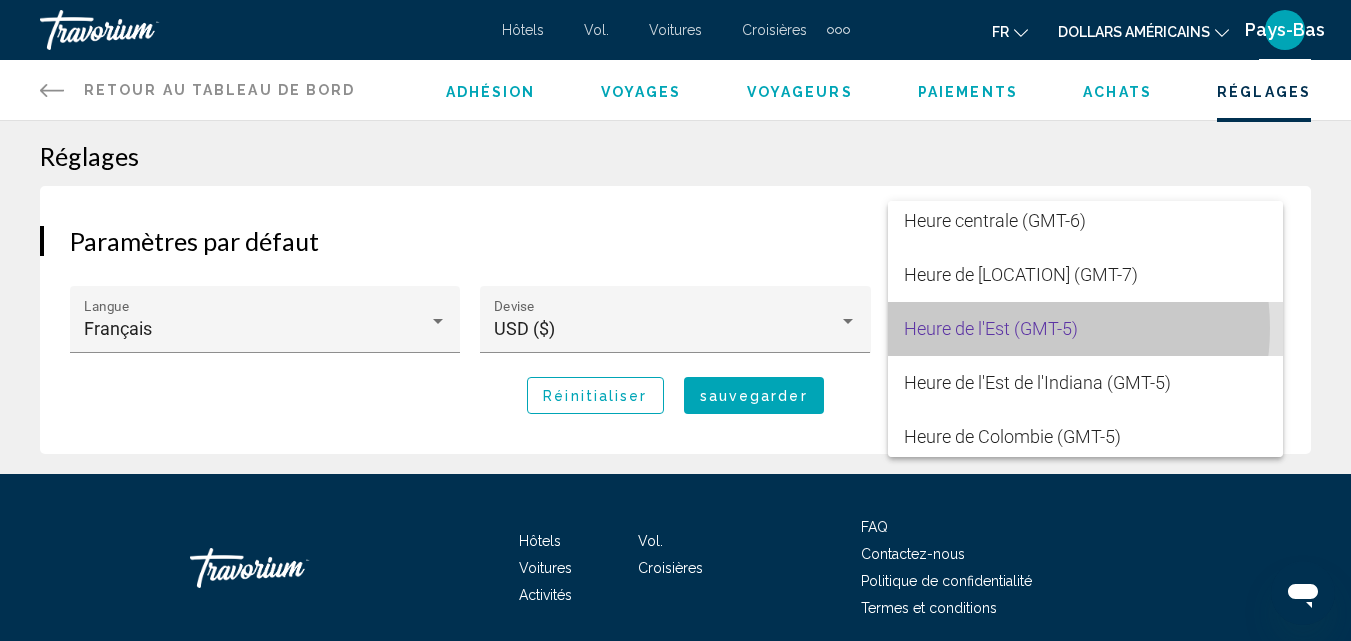 click on "Heure de l'Est (GMT-5)" at bounding box center (991, 328) 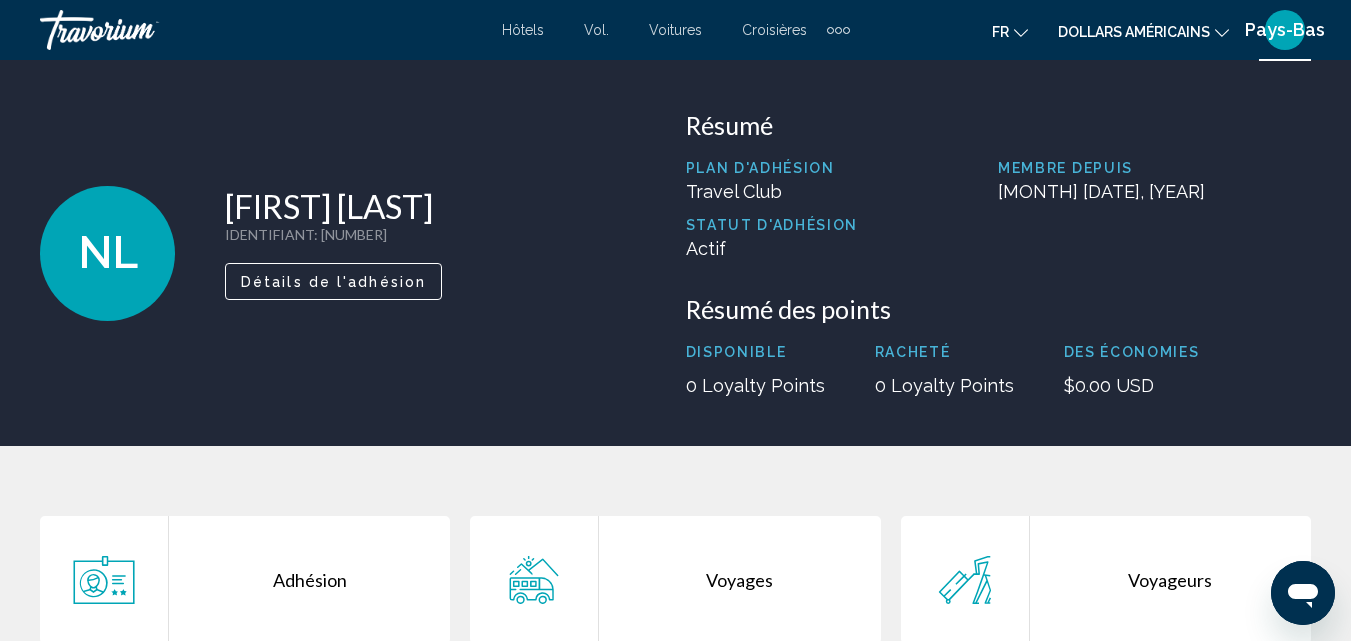click on "Détails de l'adhésion" at bounding box center [333, 282] 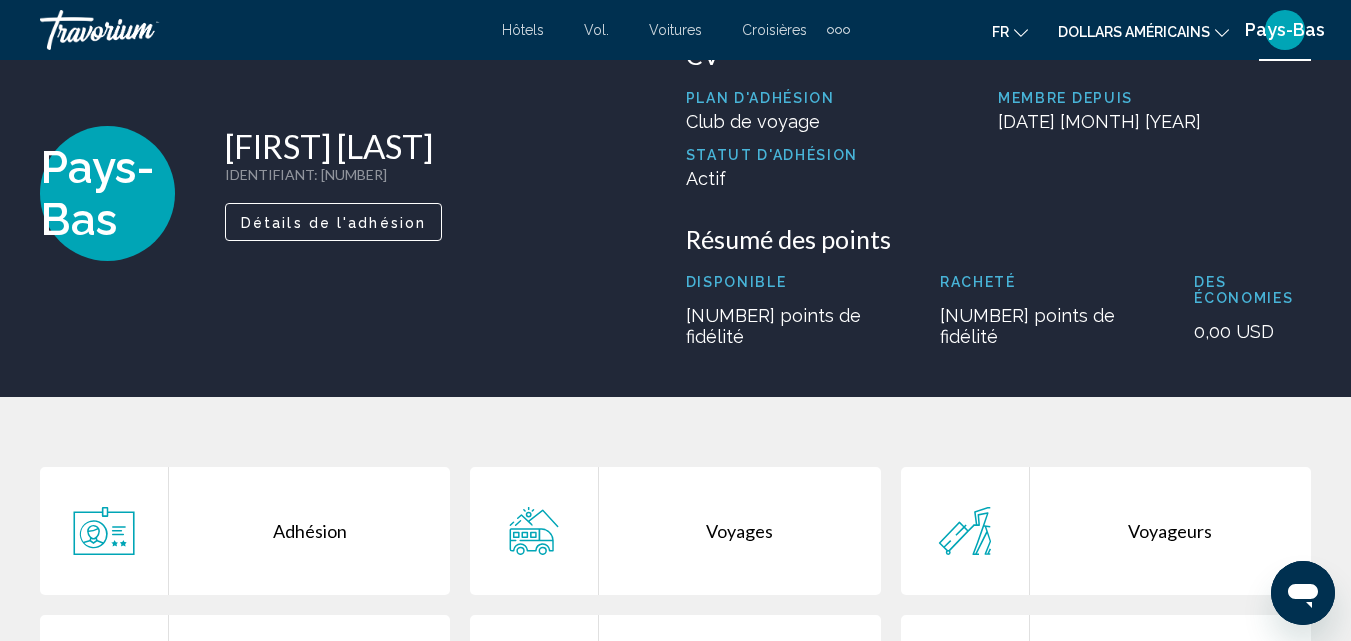 scroll, scrollTop: 200, scrollLeft: 0, axis: vertical 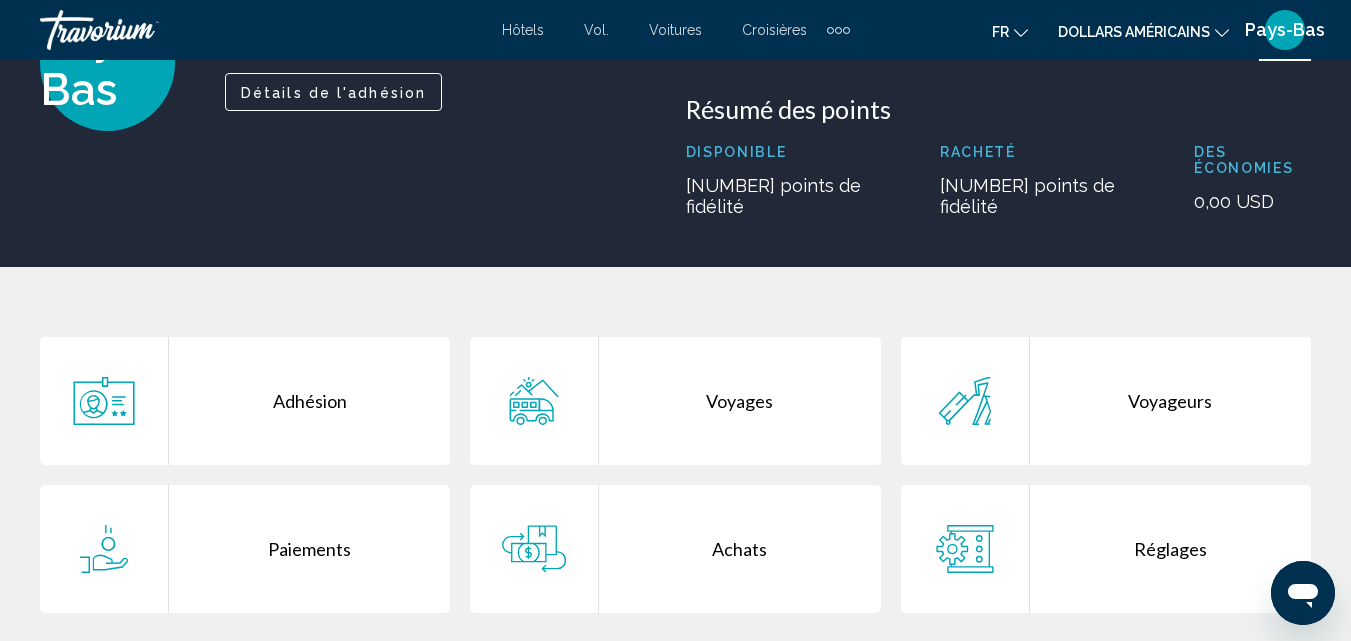 click 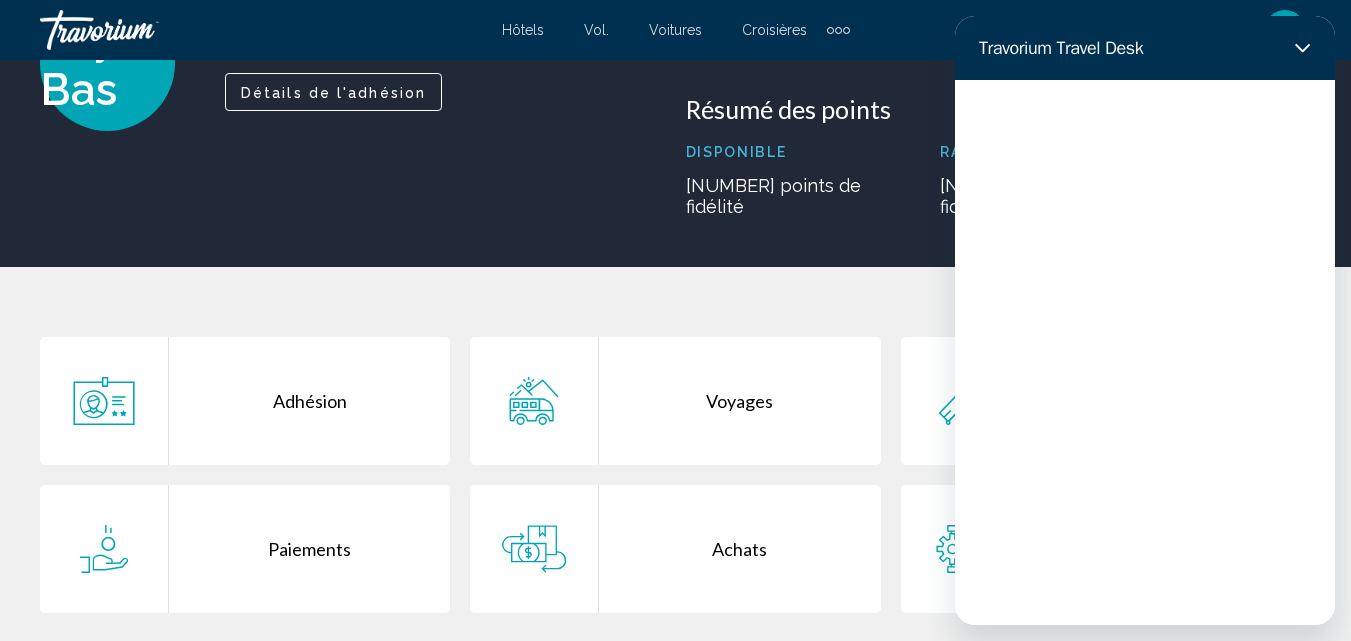 scroll, scrollTop: 0, scrollLeft: 0, axis: both 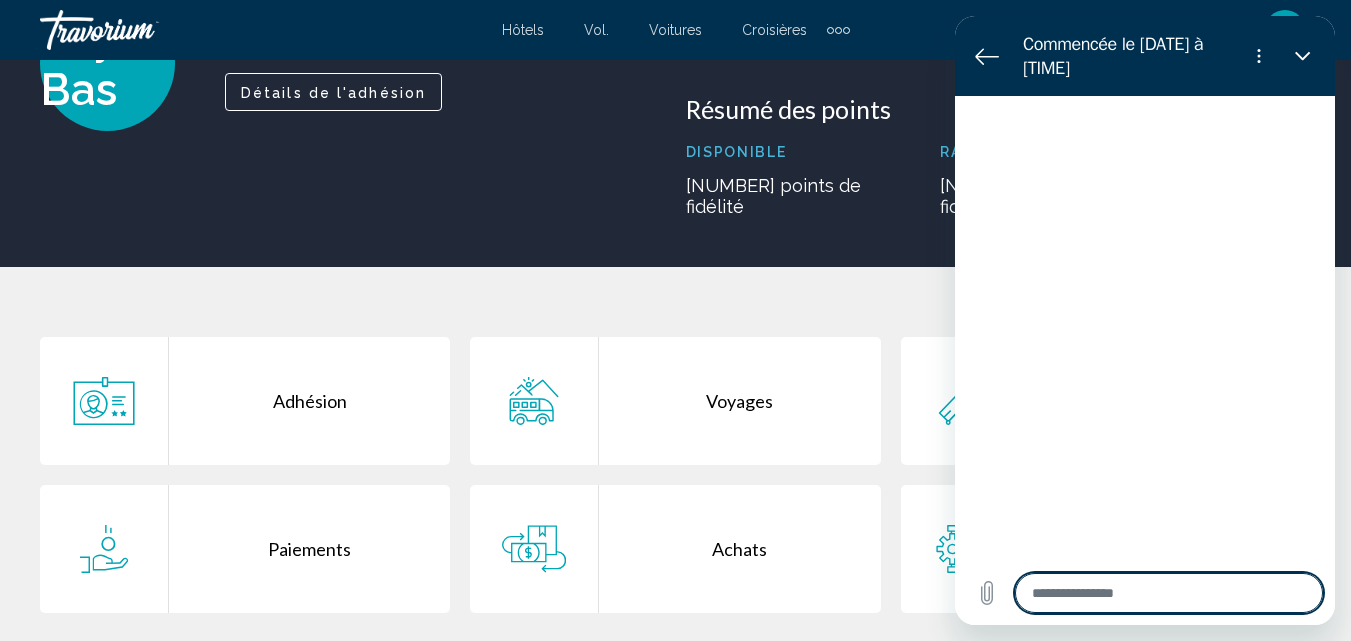 type on "*" 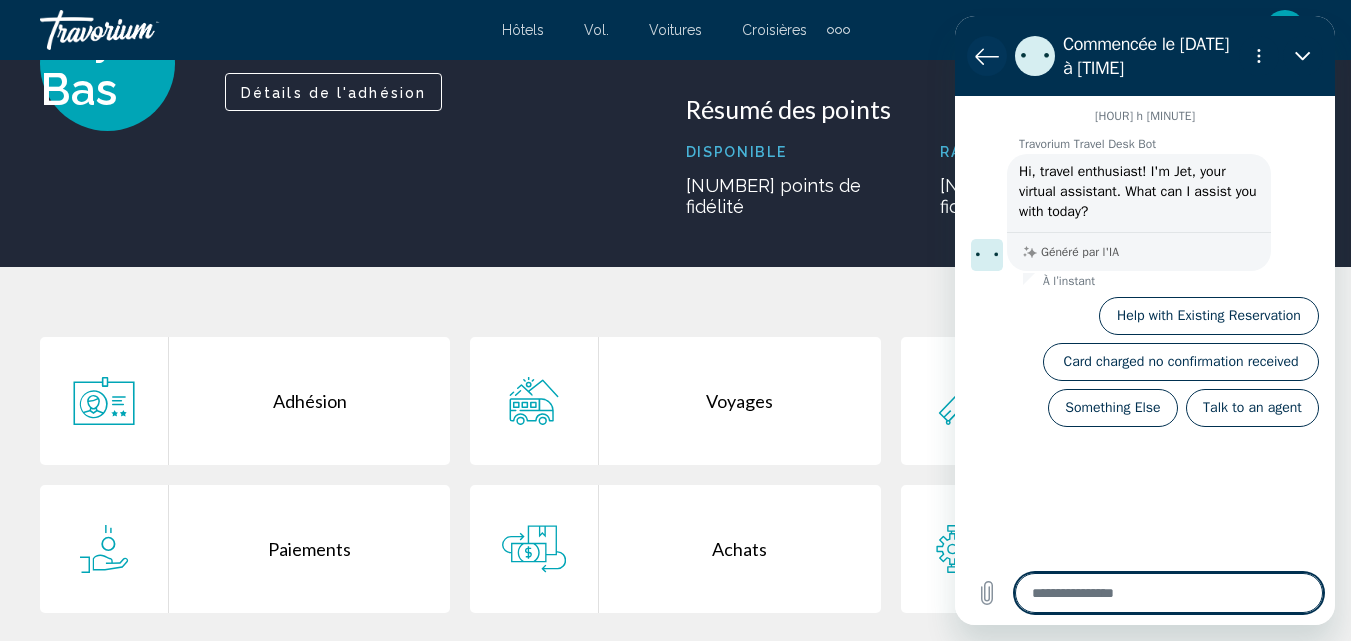 click 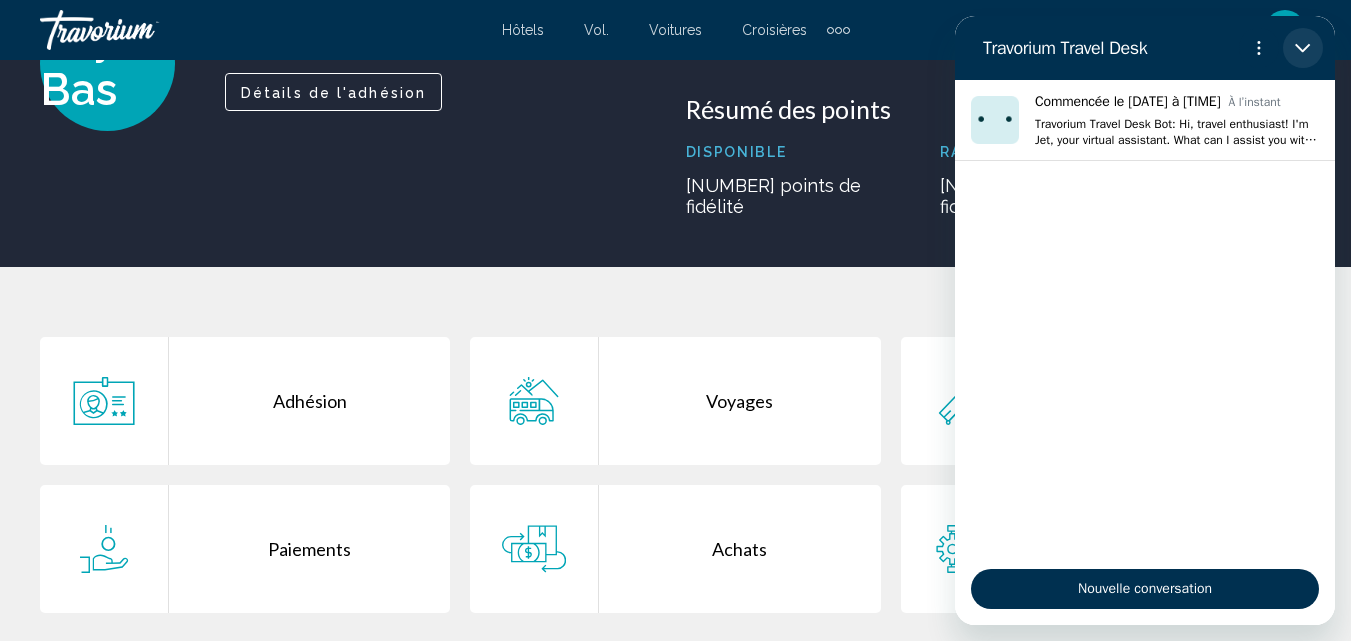 drag, startPoint x: 1301, startPoint y: 43, endPoint x: 2243, endPoint y: 94, distance: 943.3796 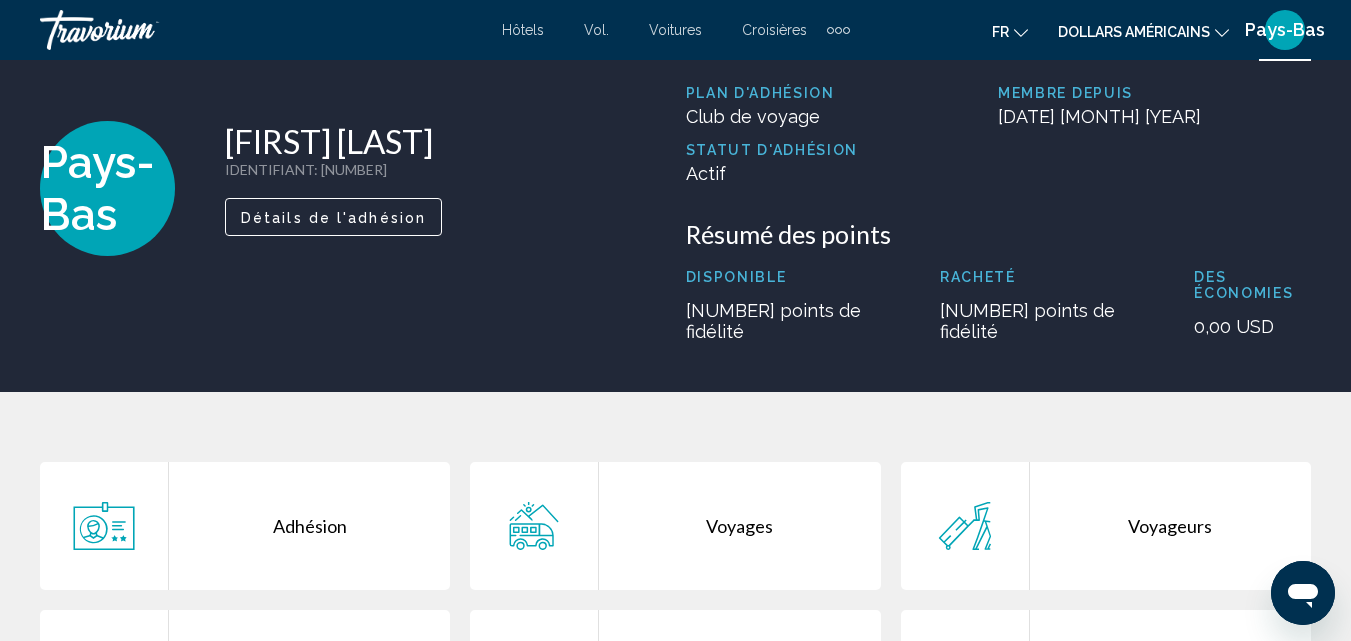 scroll, scrollTop: 0, scrollLeft: 0, axis: both 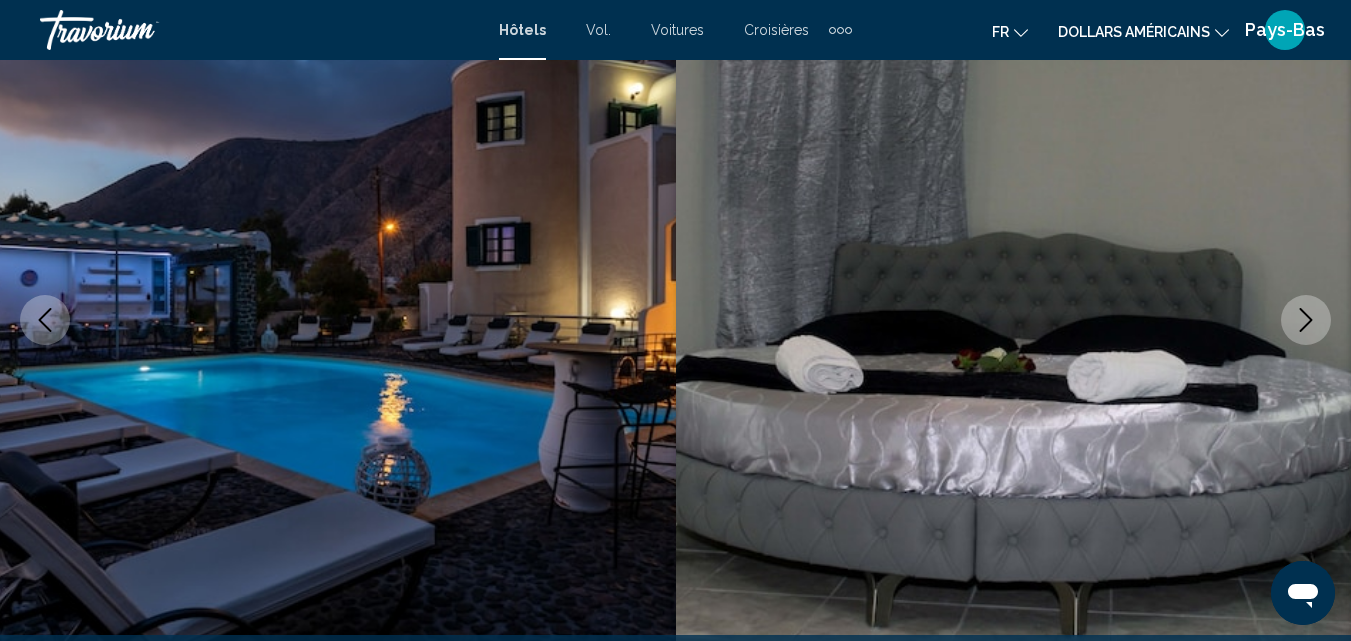 click on "Vol." at bounding box center (598, 30) 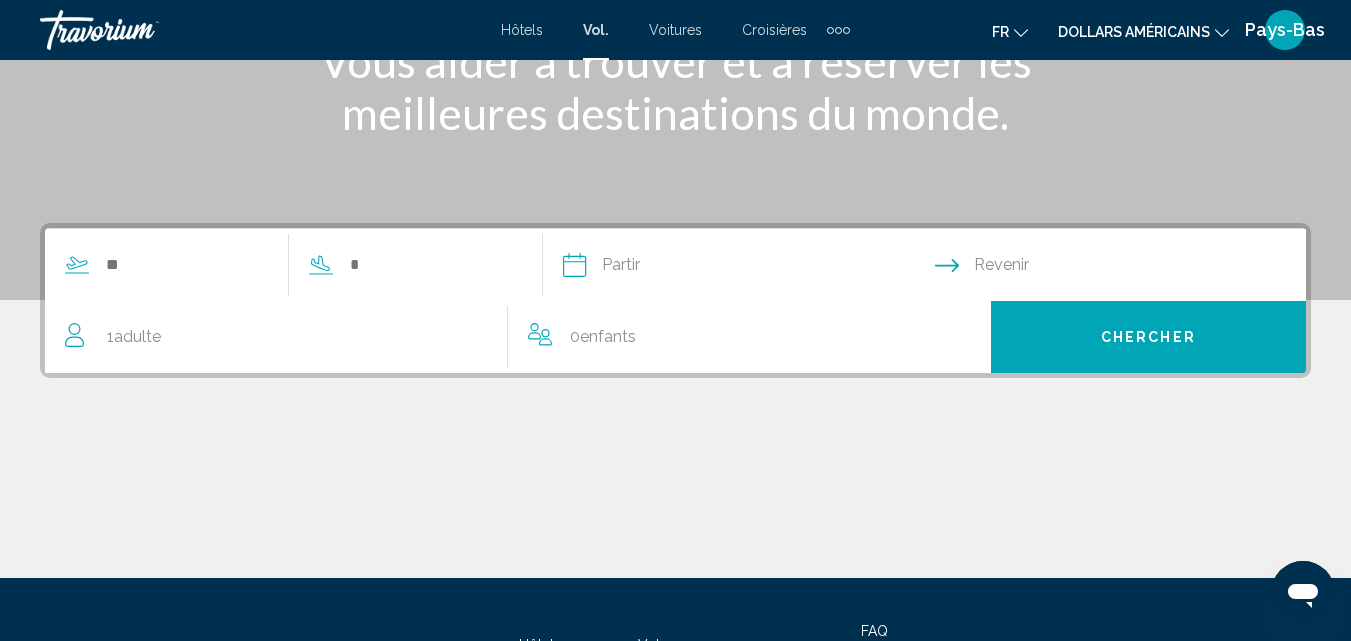 scroll, scrollTop: 400, scrollLeft: 0, axis: vertical 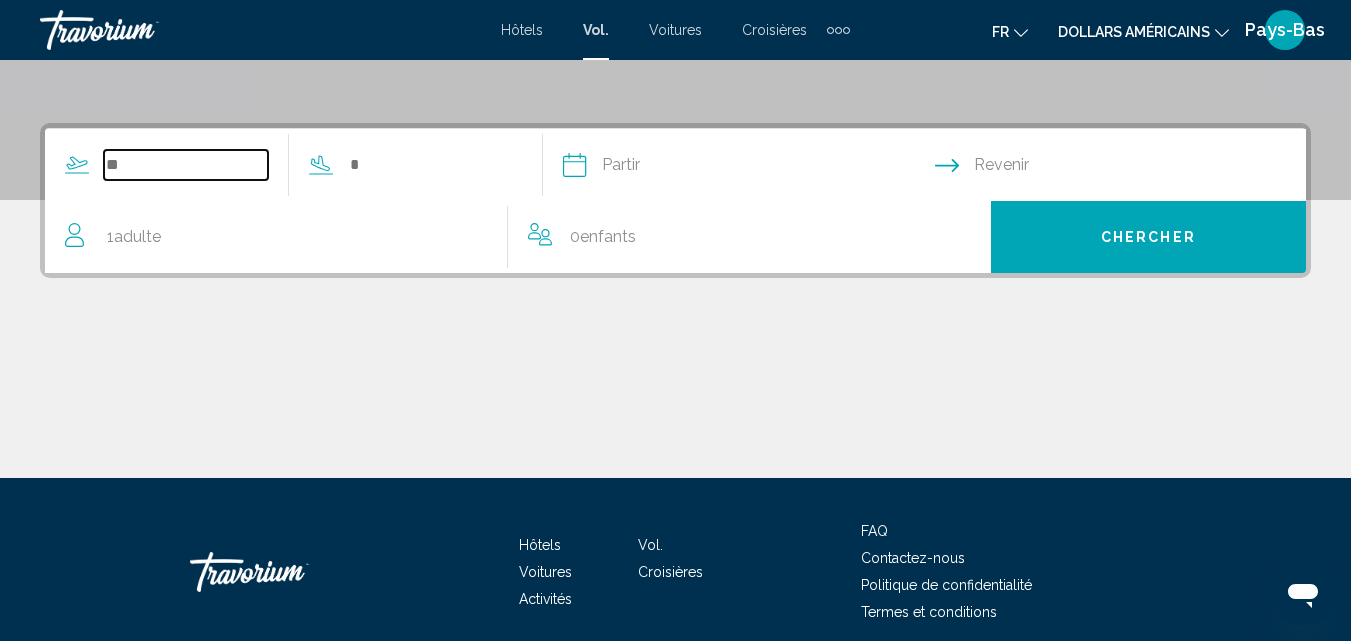 click at bounding box center [186, 165] 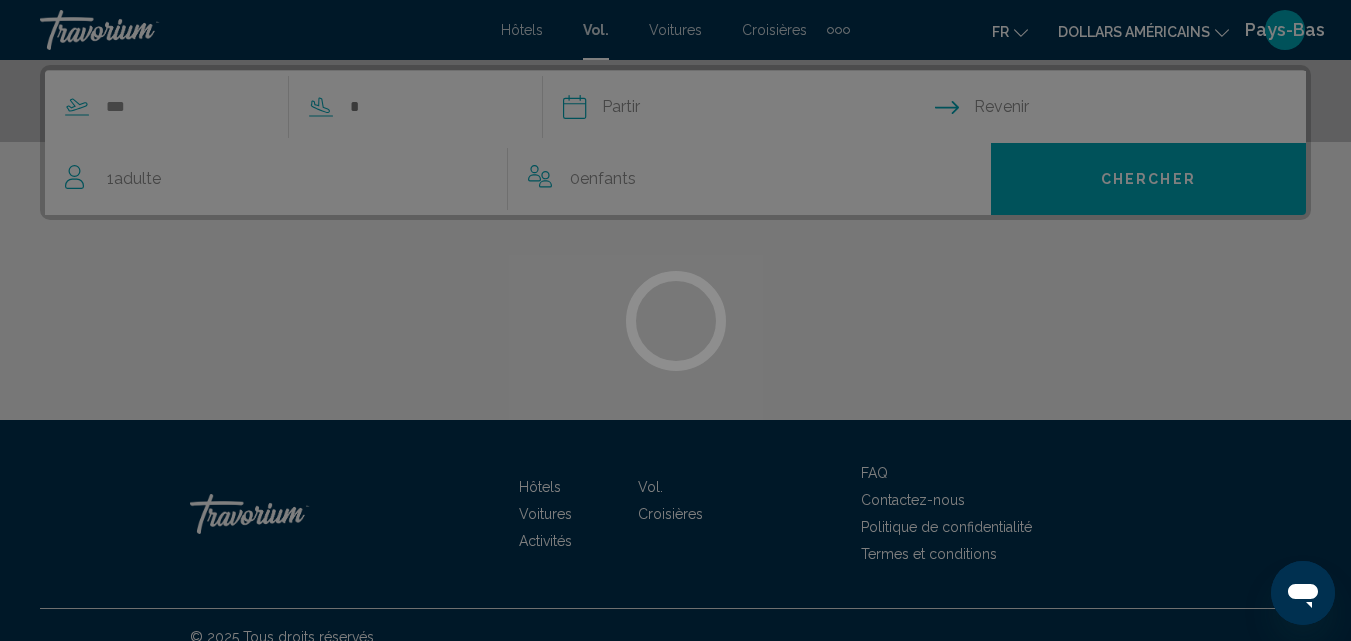 click at bounding box center [675, 320] 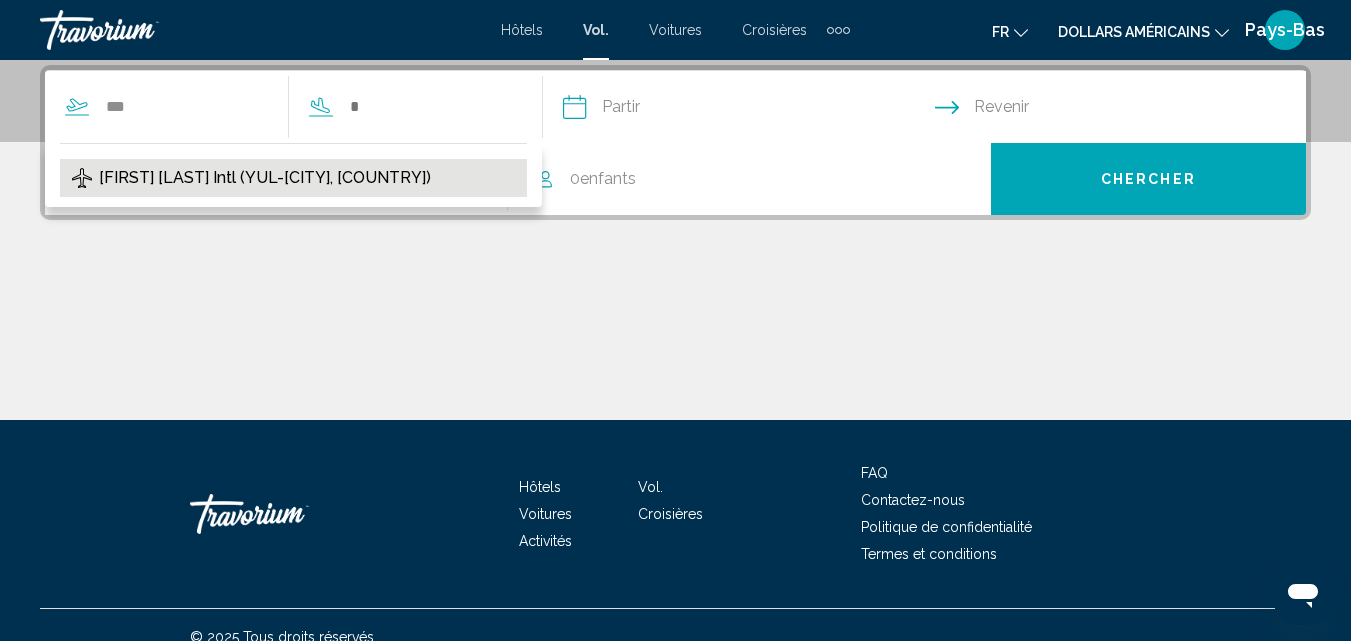 click on "[FIRST] [LAST] Intl  (YUL-[CITY], [COUNTRY])" at bounding box center [265, 178] 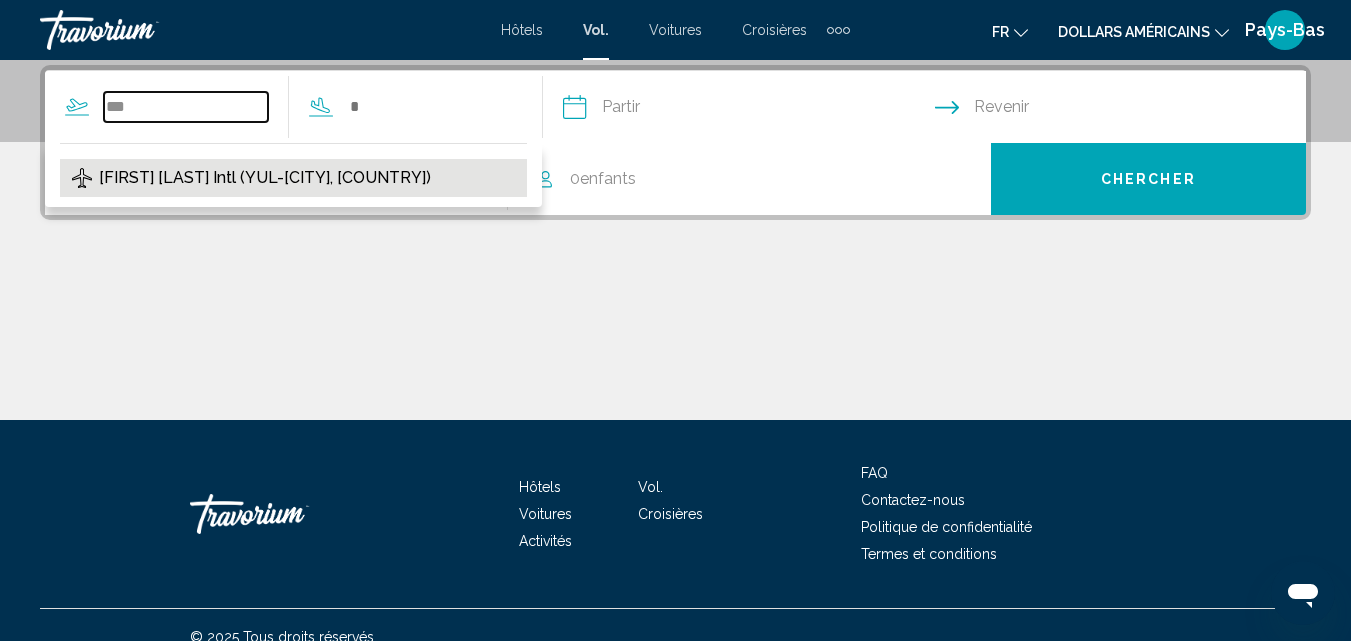 type on "**********" 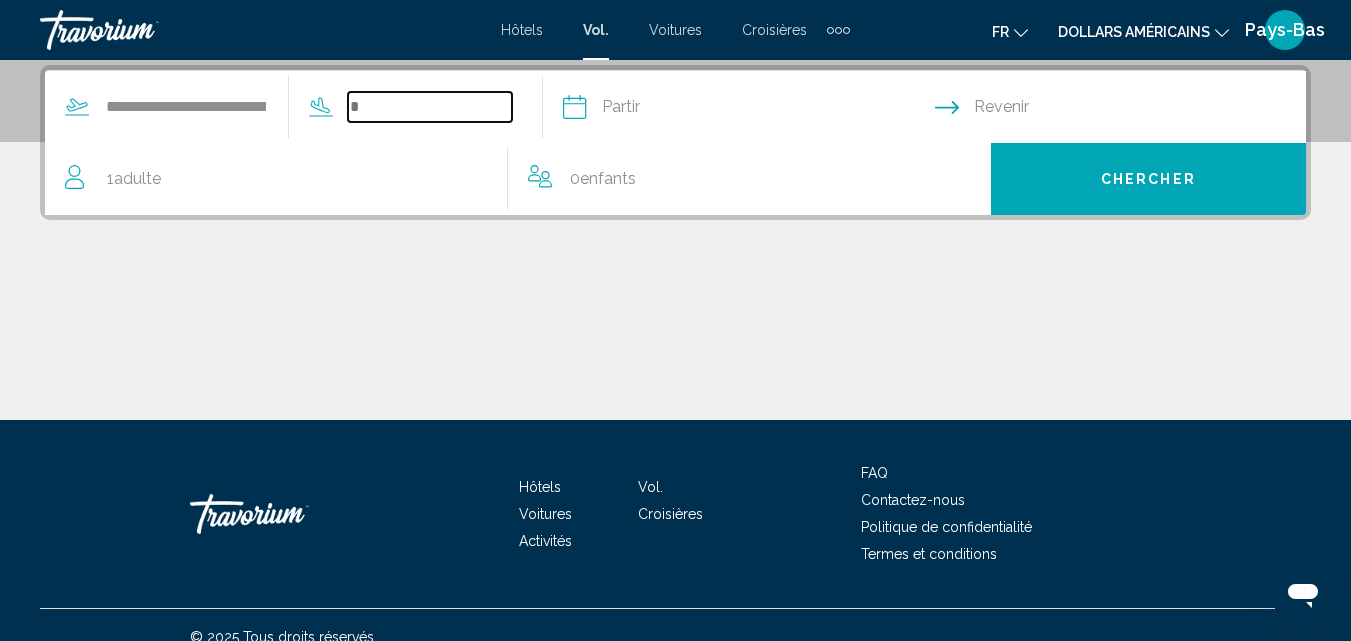 click at bounding box center (430, 107) 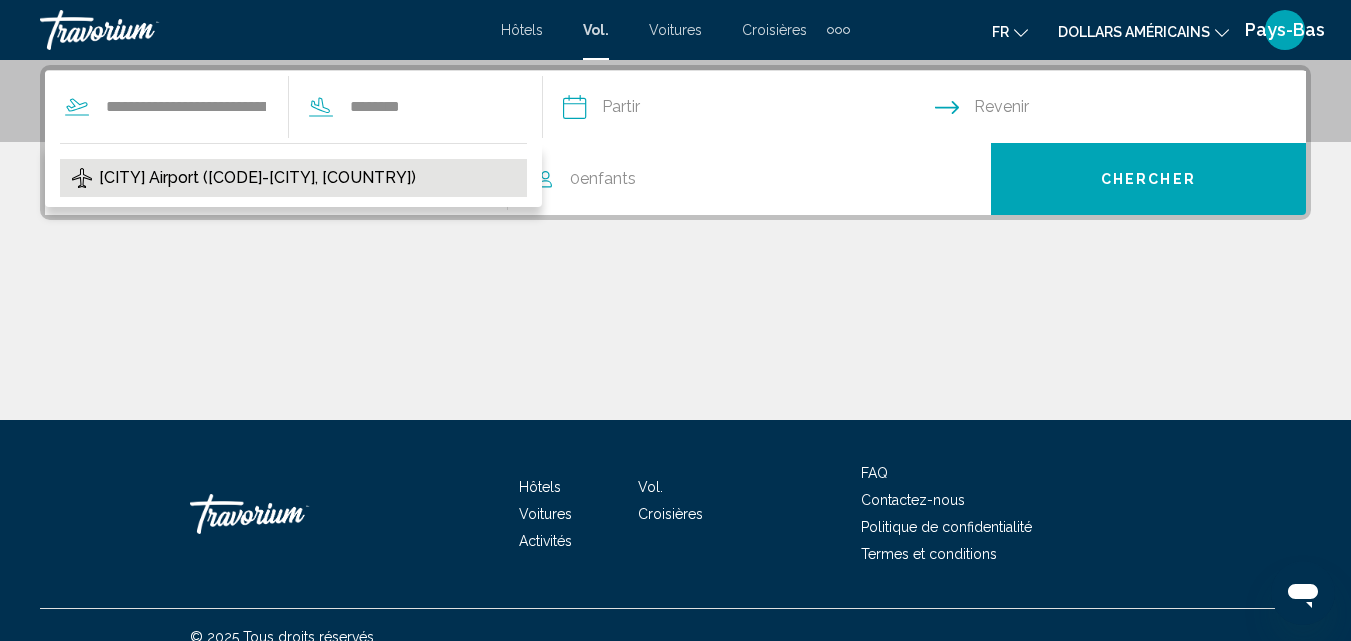click on "[CITY] Airport ([CODE]-[CITY], [COUNTRY])" at bounding box center (257, 178) 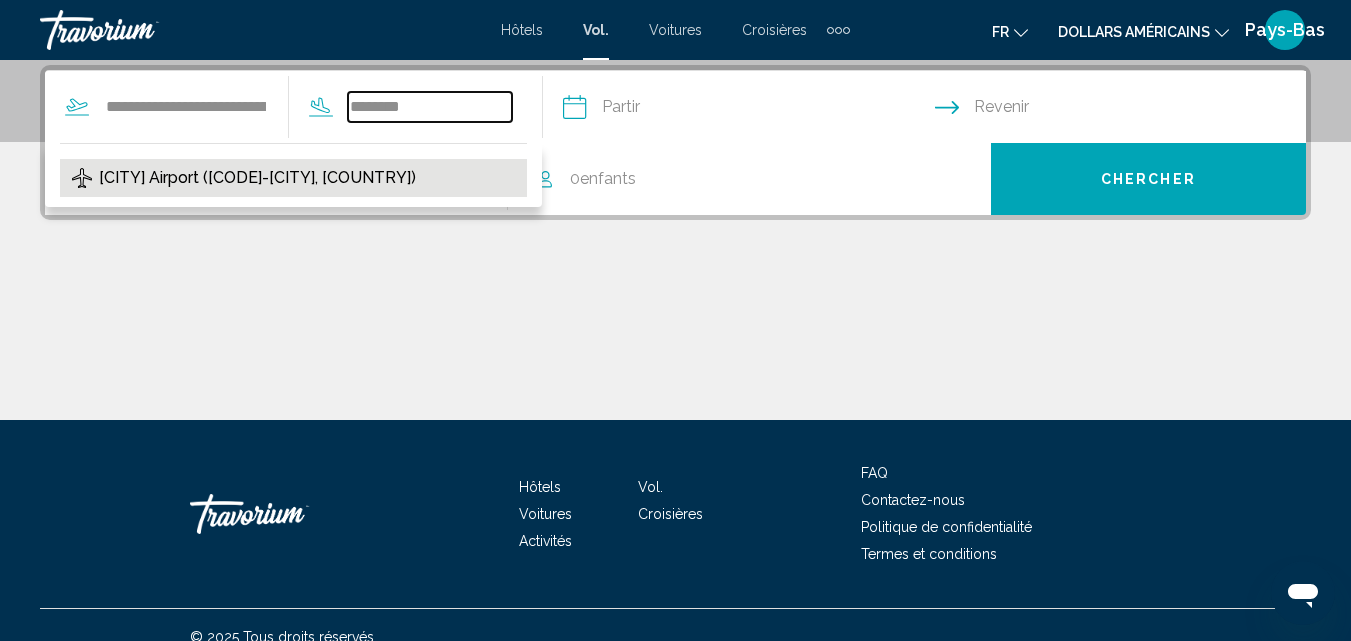 type on "**********" 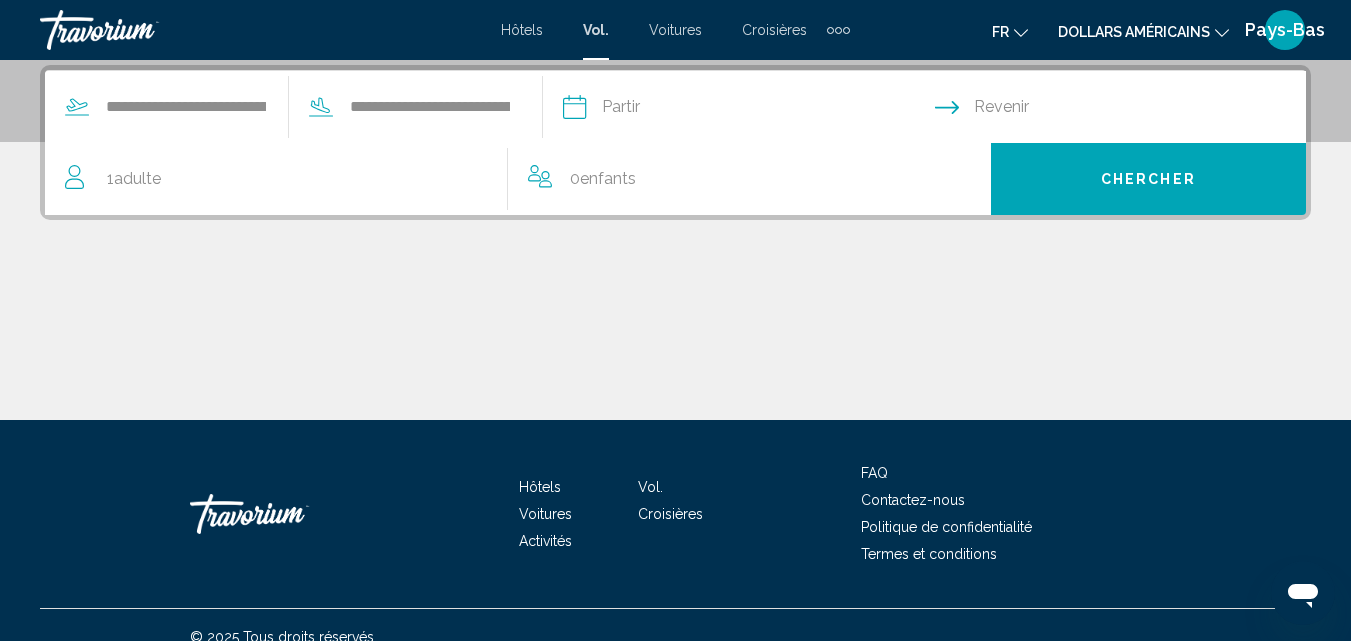 click at bounding box center (748, 110) 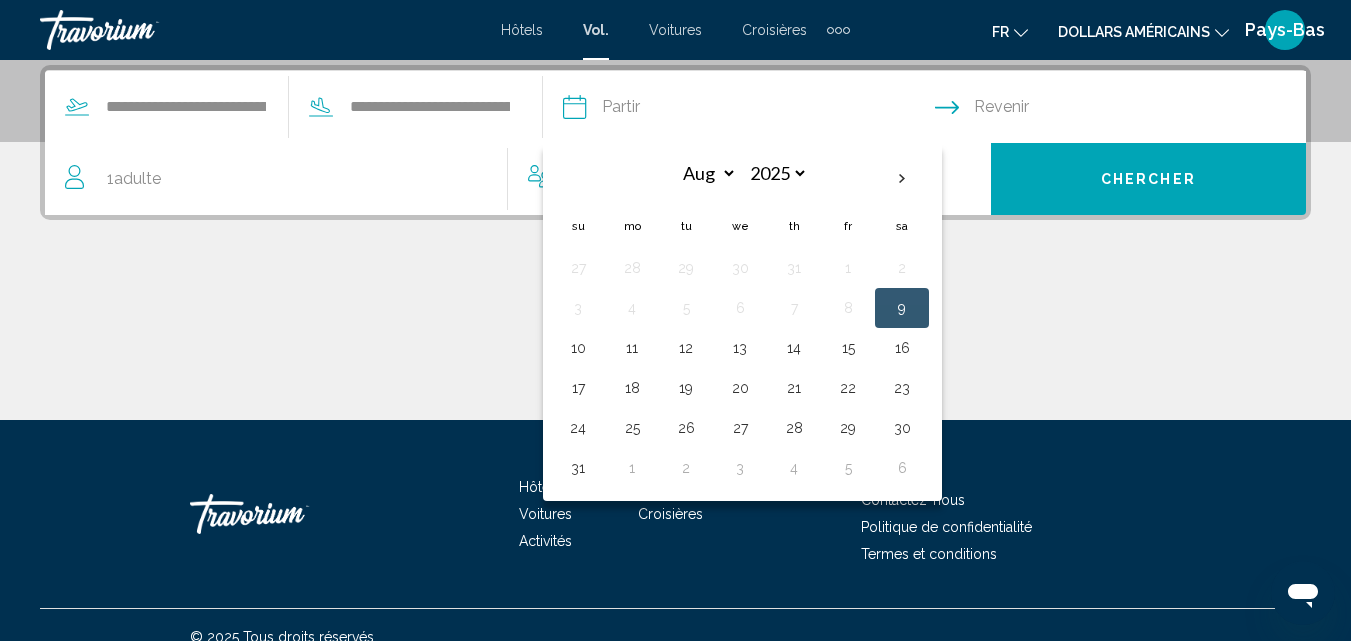 click 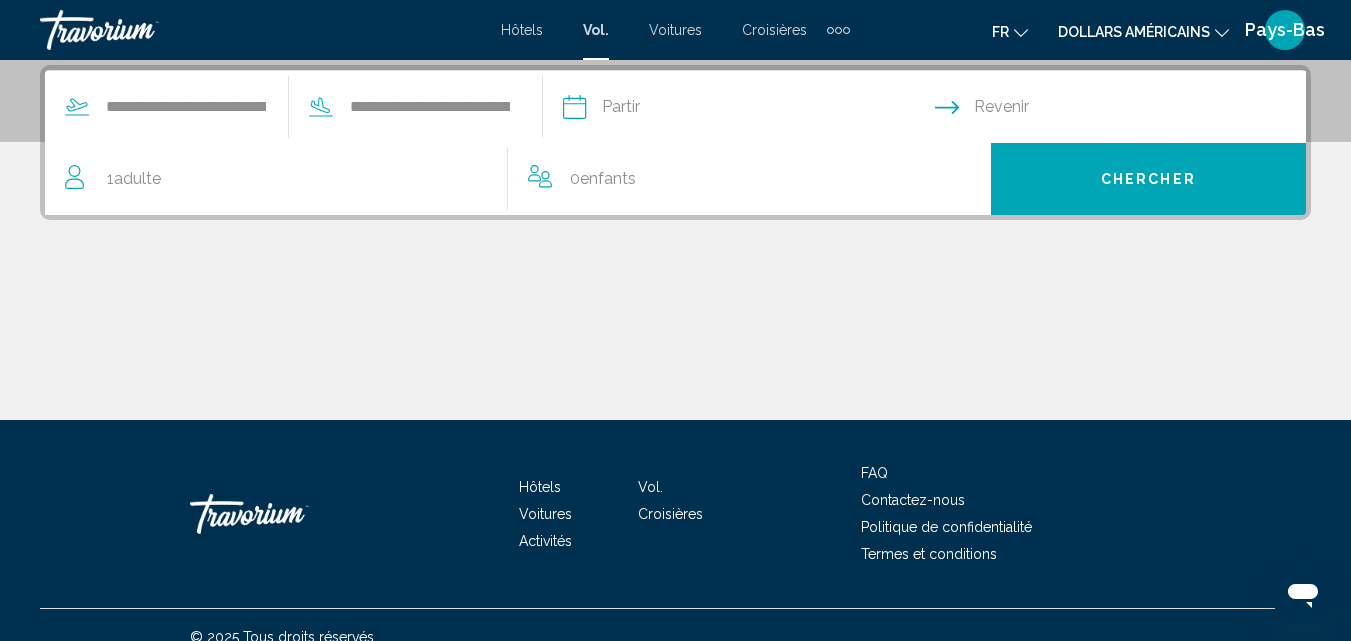 click at bounding box center (748, 110) 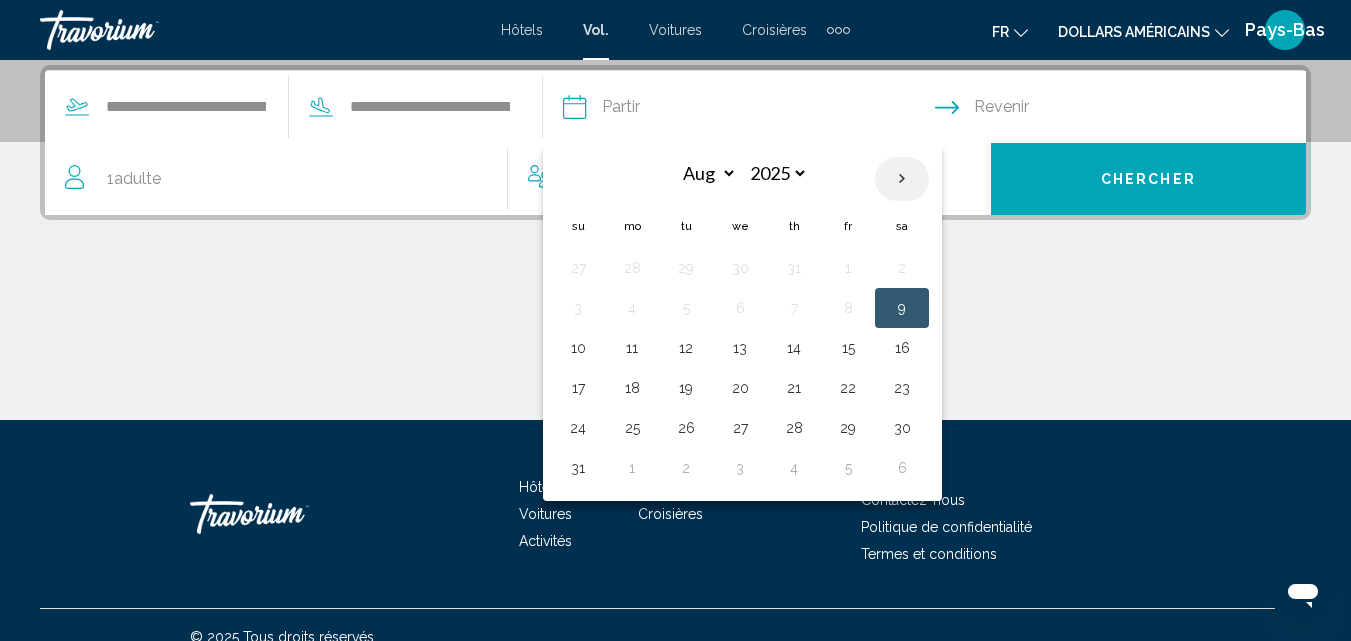 click at bounding box center (902, 179) 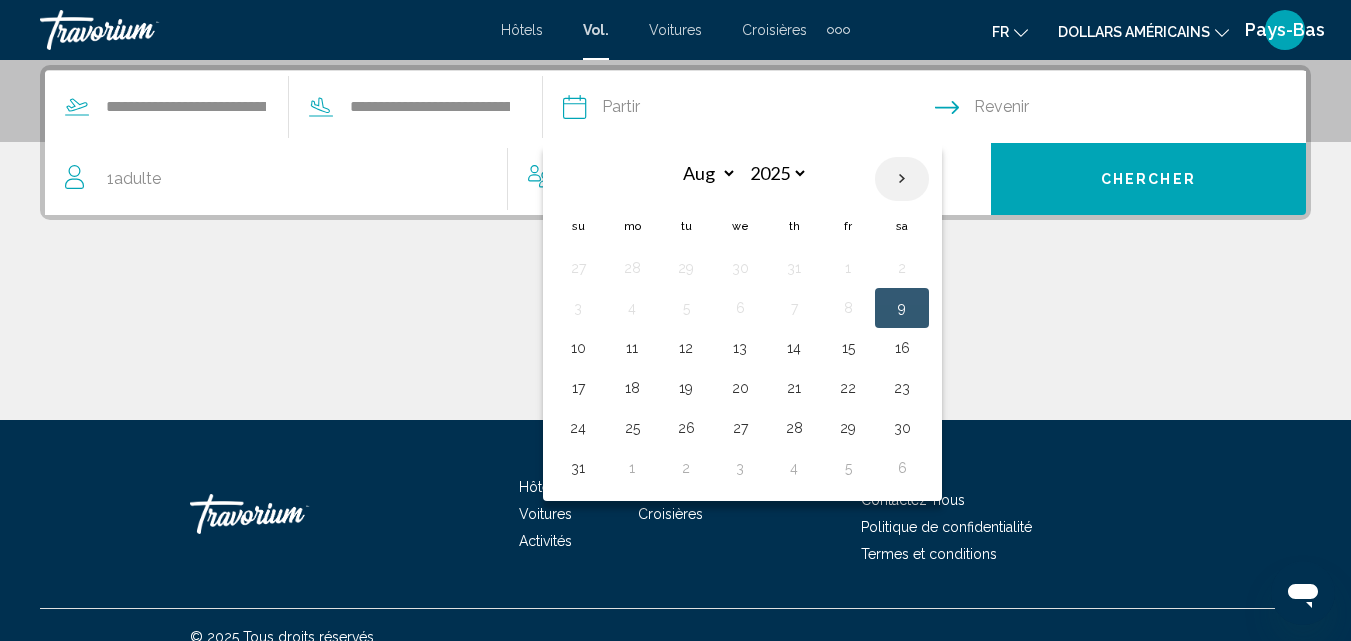 select on "*" 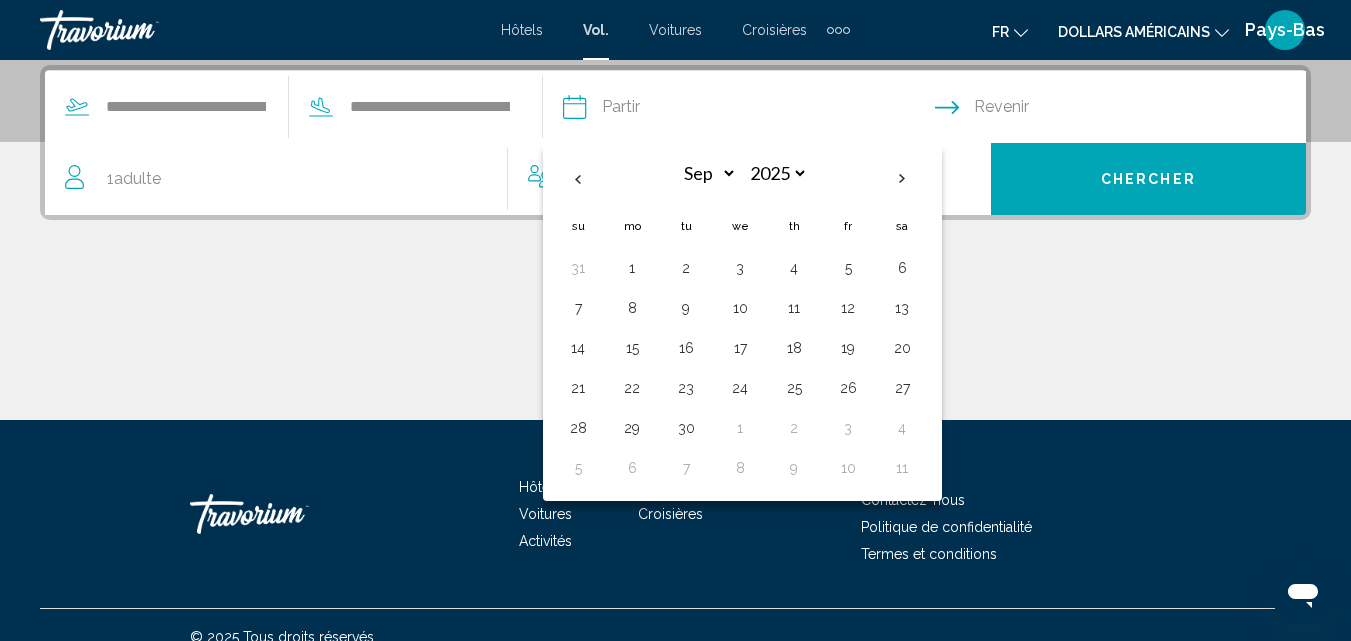 click on "8" at bounding box center (632, 308) 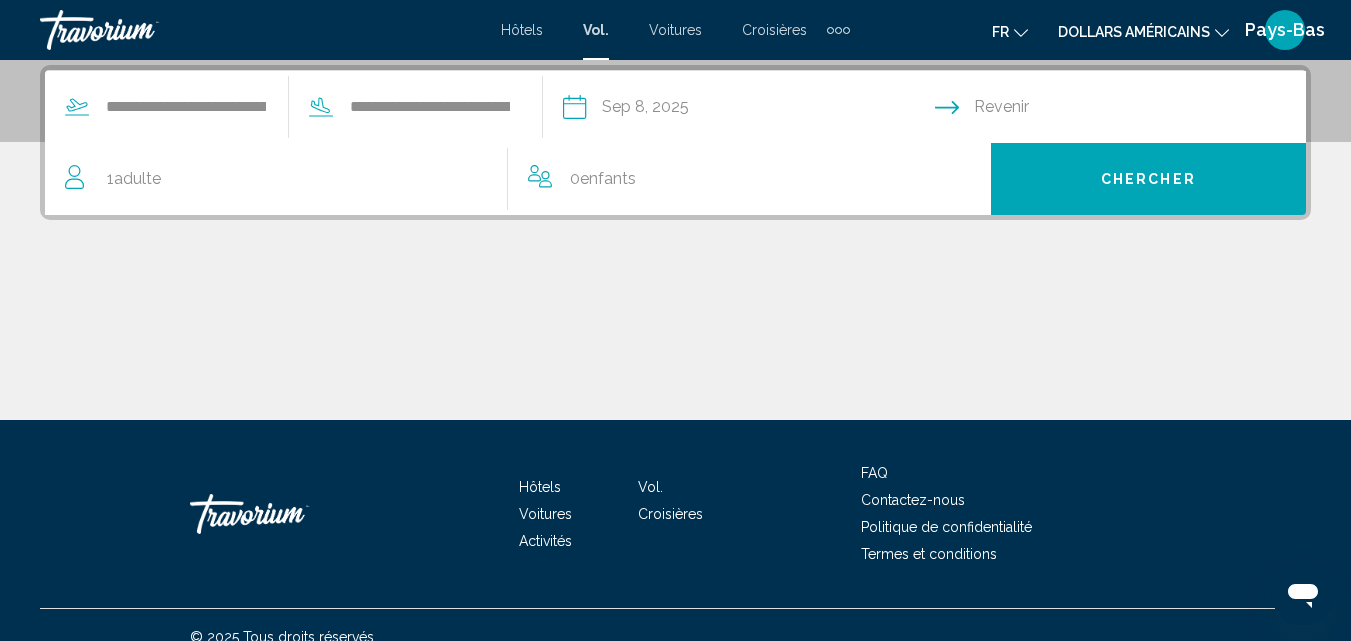 click at bounding box center (1125, 110) 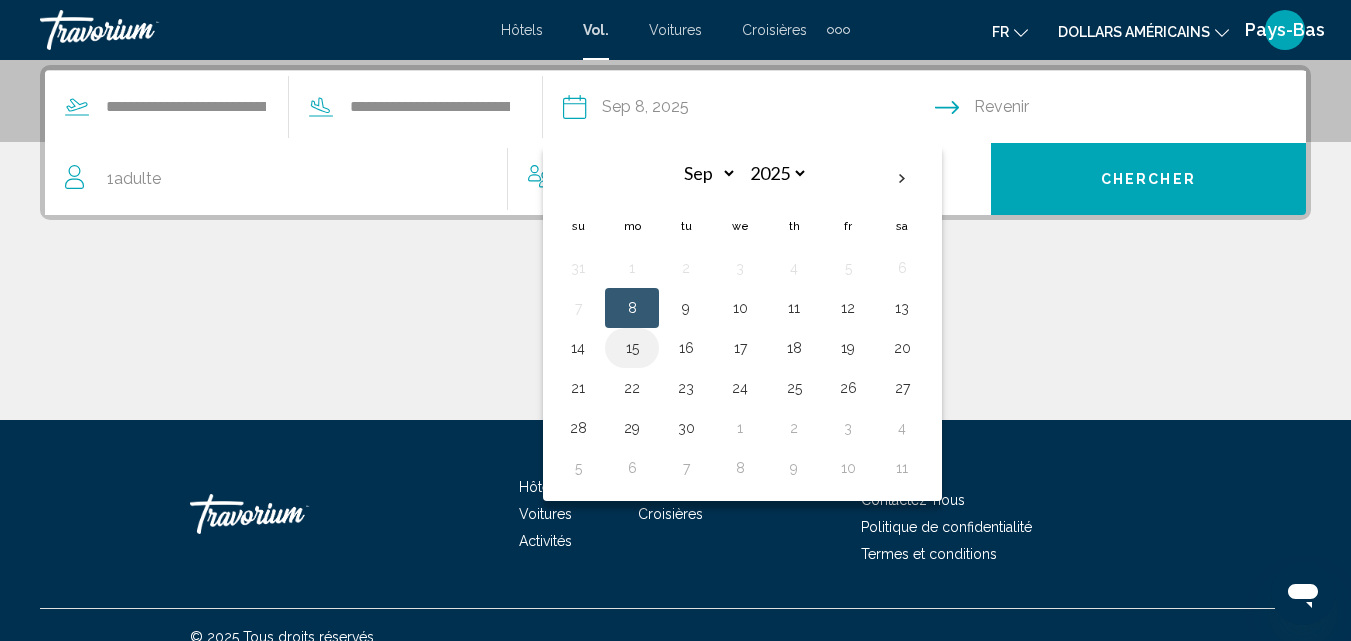 click on "15" at bounding box center [632, 348] 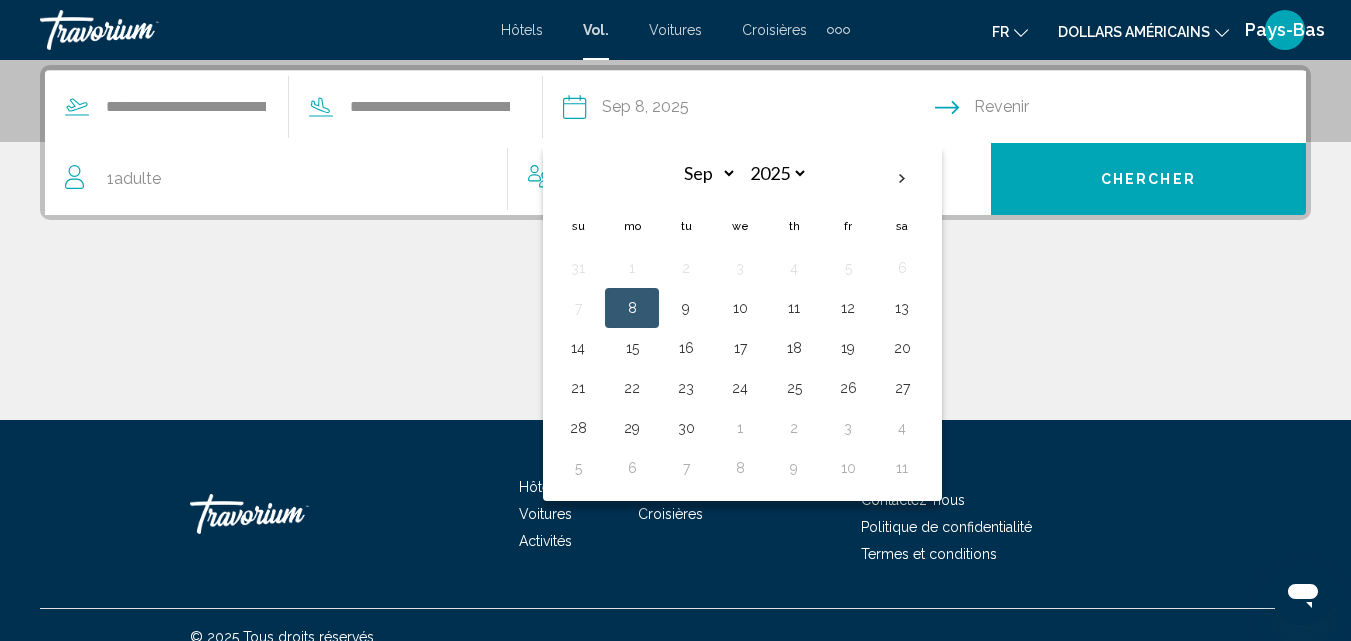 type on "**********" 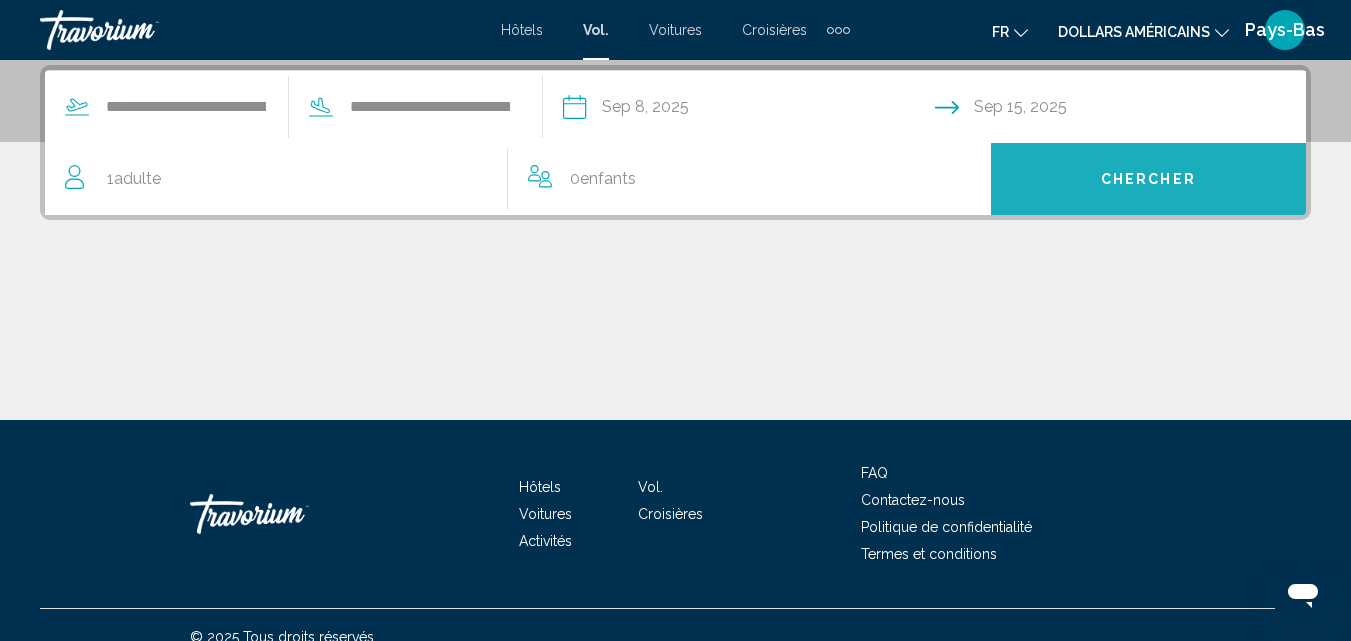 click on "Chercher" at bounding box center (1148, 179) 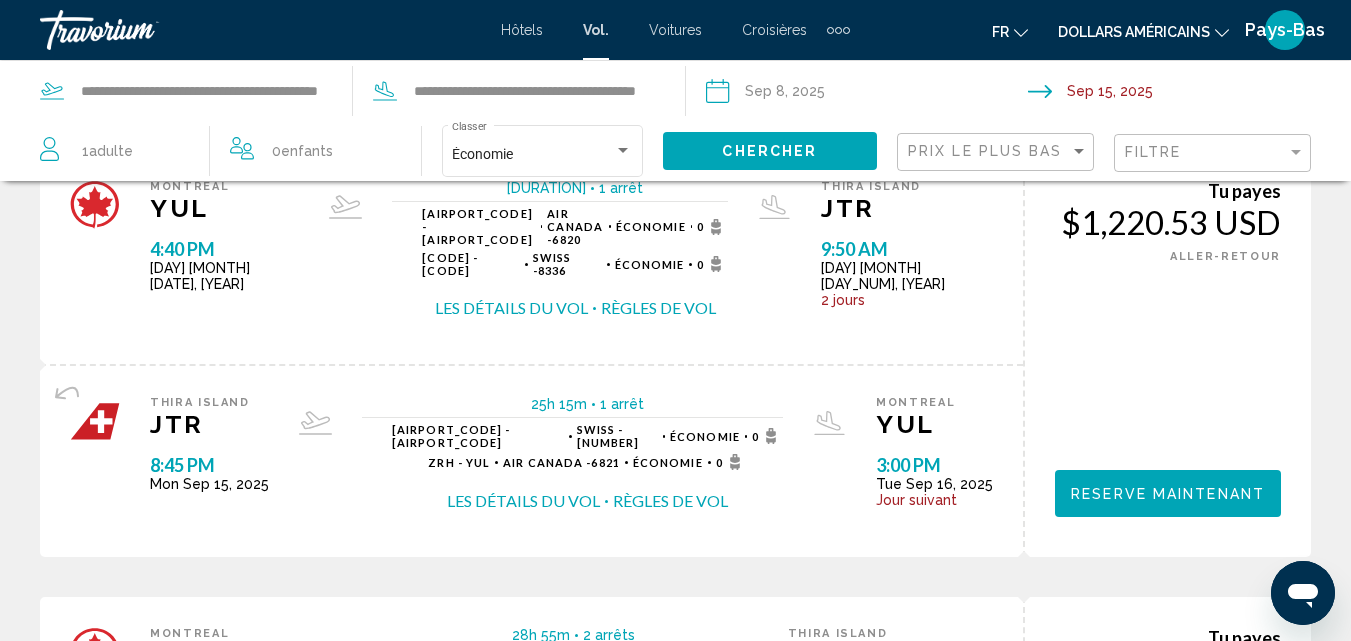 scroll, scrollTop: 0, scrollLeft: 0, axis: both 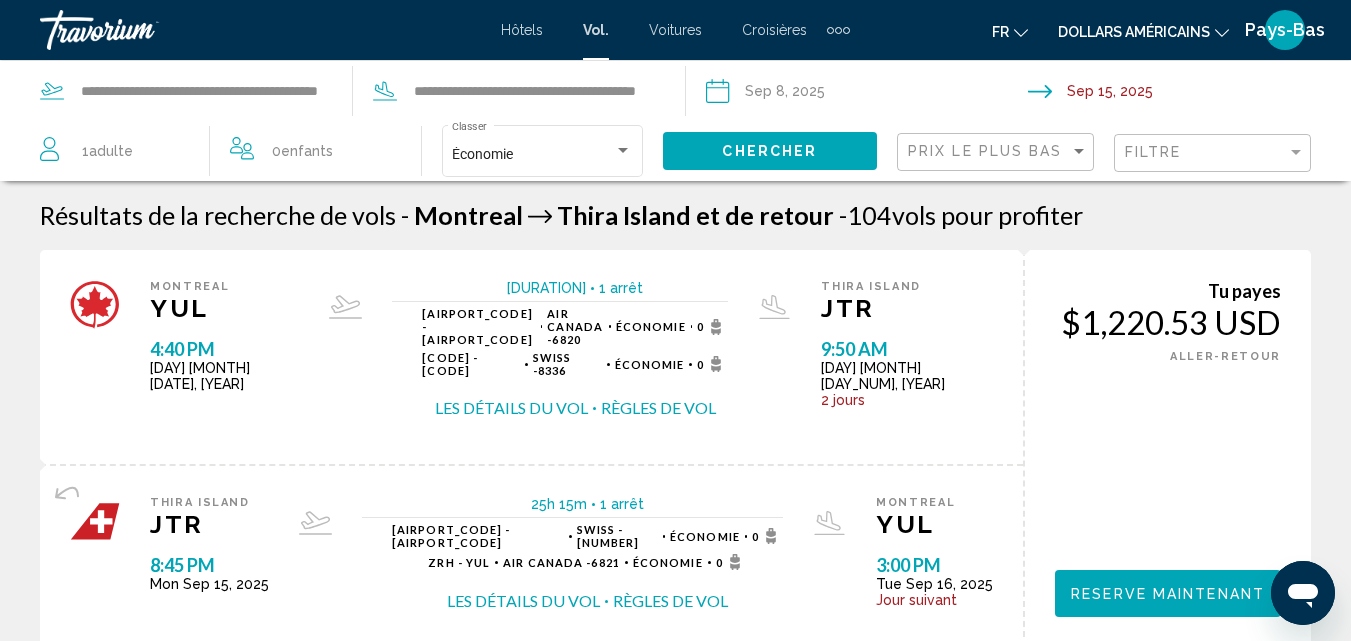 click on "Voitures" at bounding box center (675, 30) 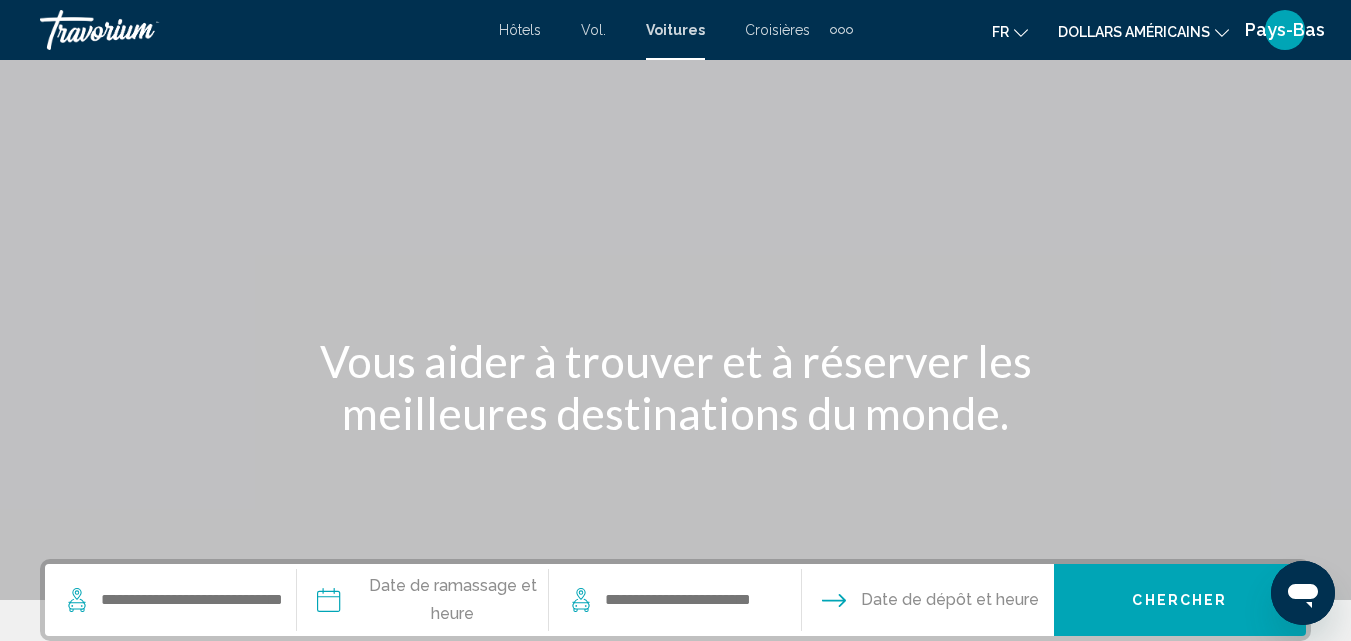 scroll, scrollTop: 300, scrollLeft: 0, axis: vertical 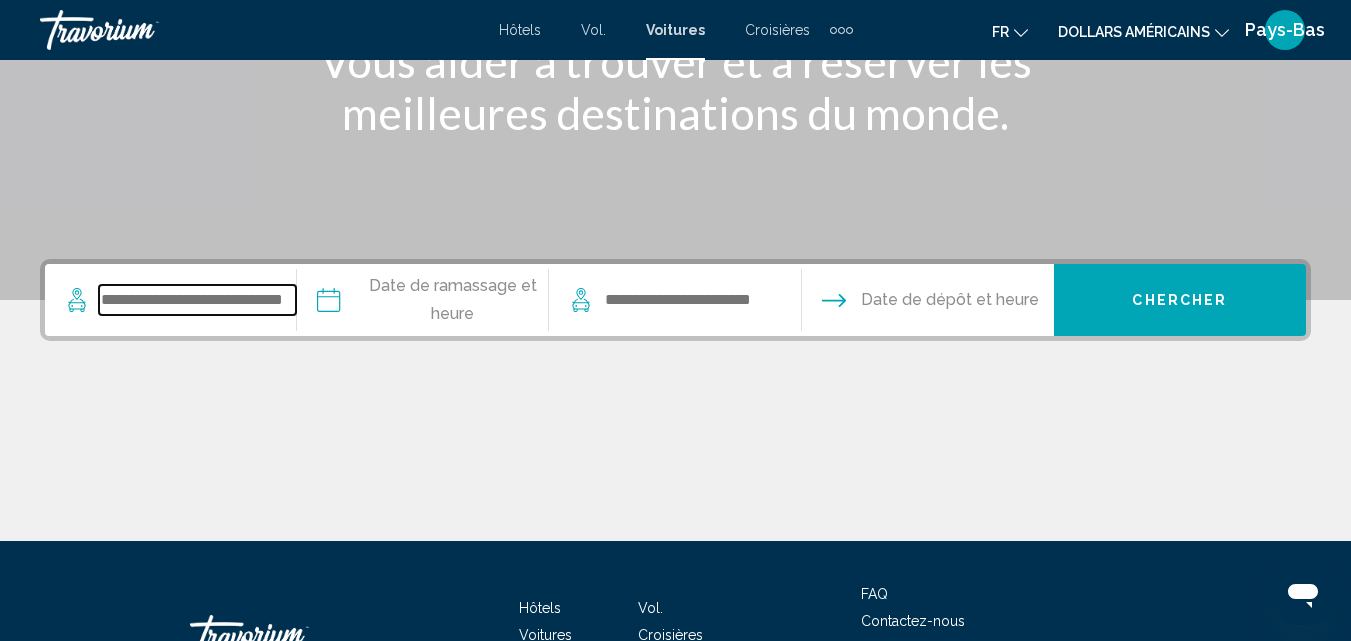 click at bounding box center (197, 300) 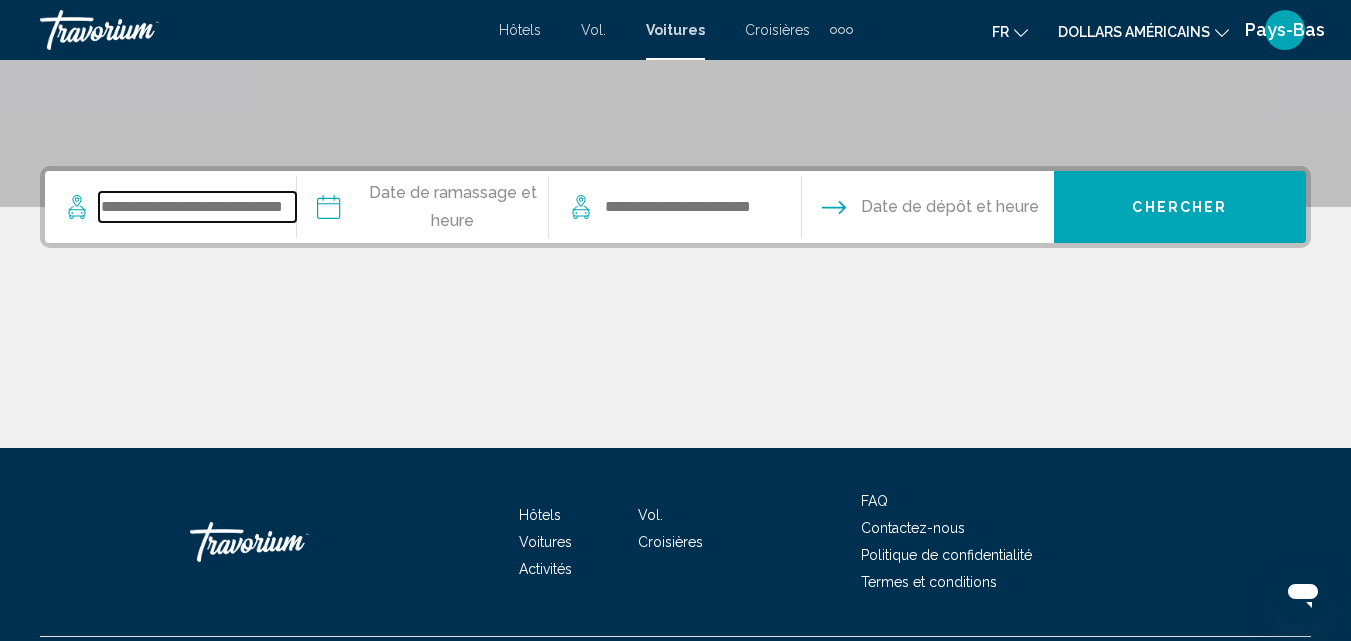 scroll, scrollTop: 445, scrollLeft: 0, axis: vertical 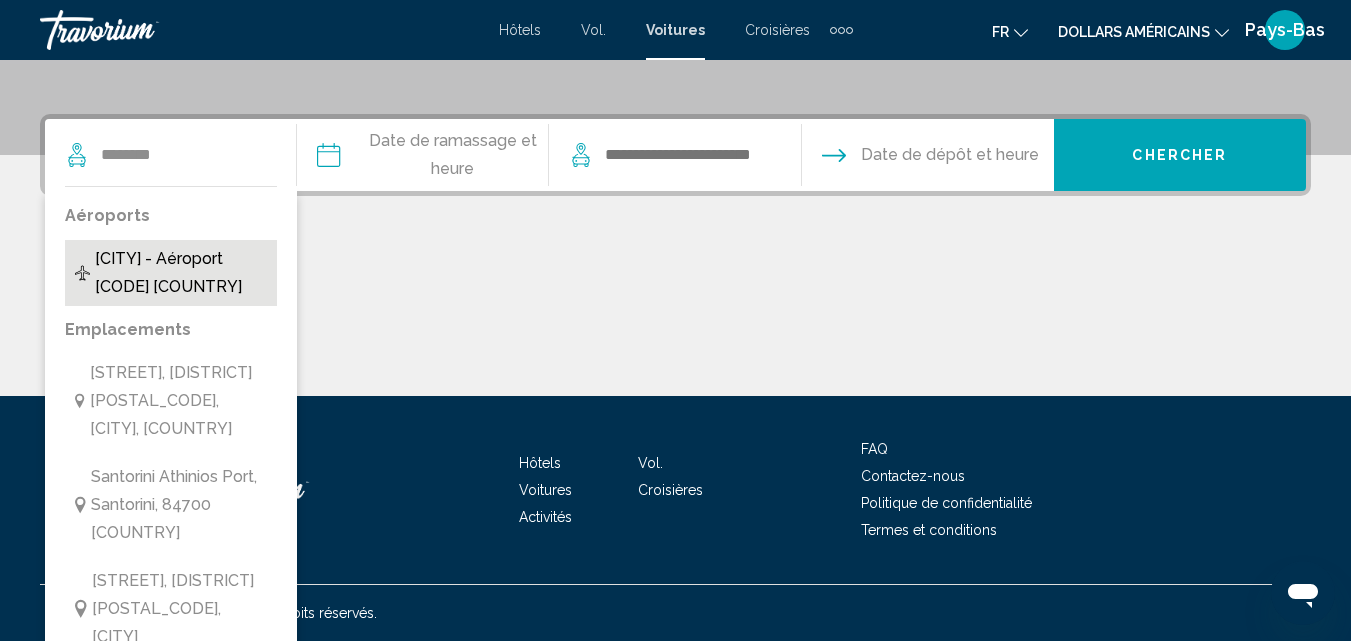 click on "[CITY] - Aéroport [CODE] [COUNTRY]" at bounding box center (181, 273) 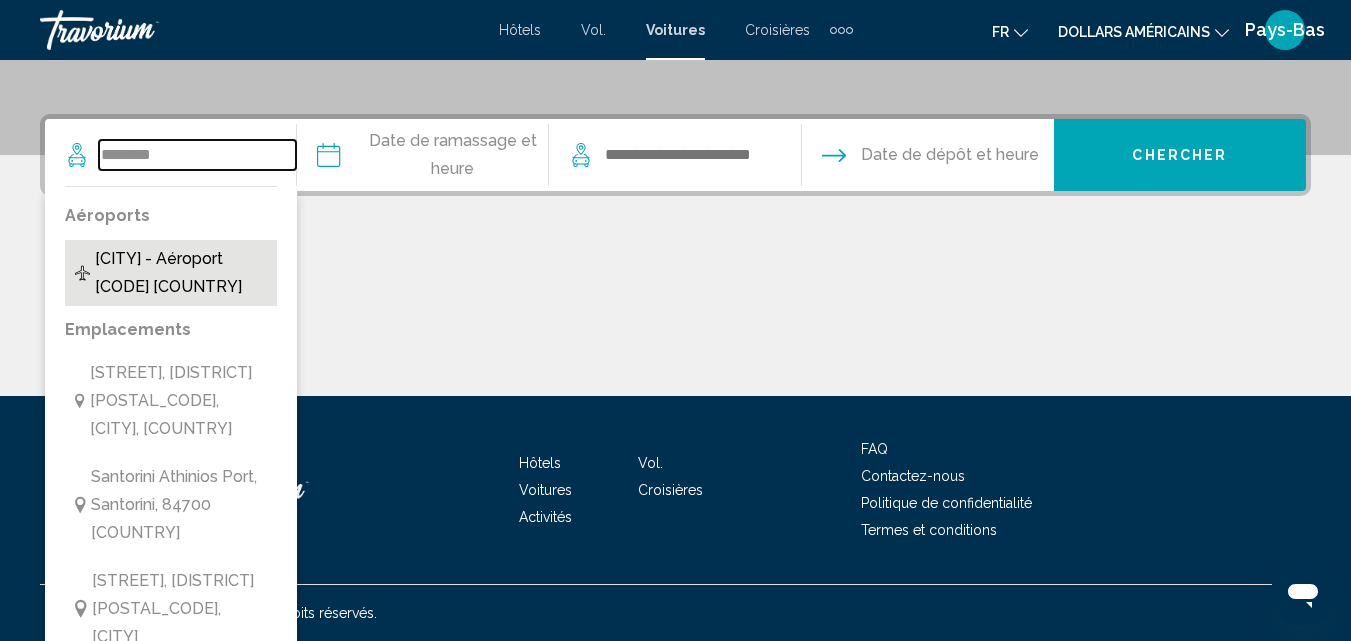 type on "**********" 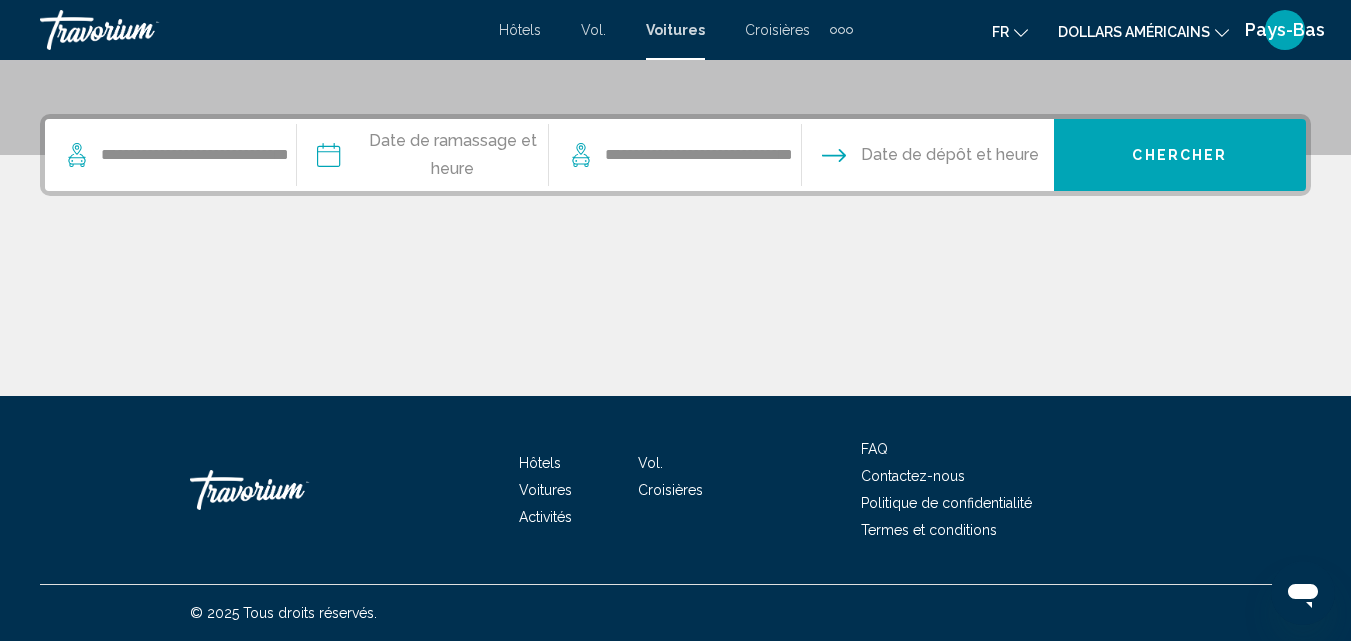 click at bounding box center [422, 158] 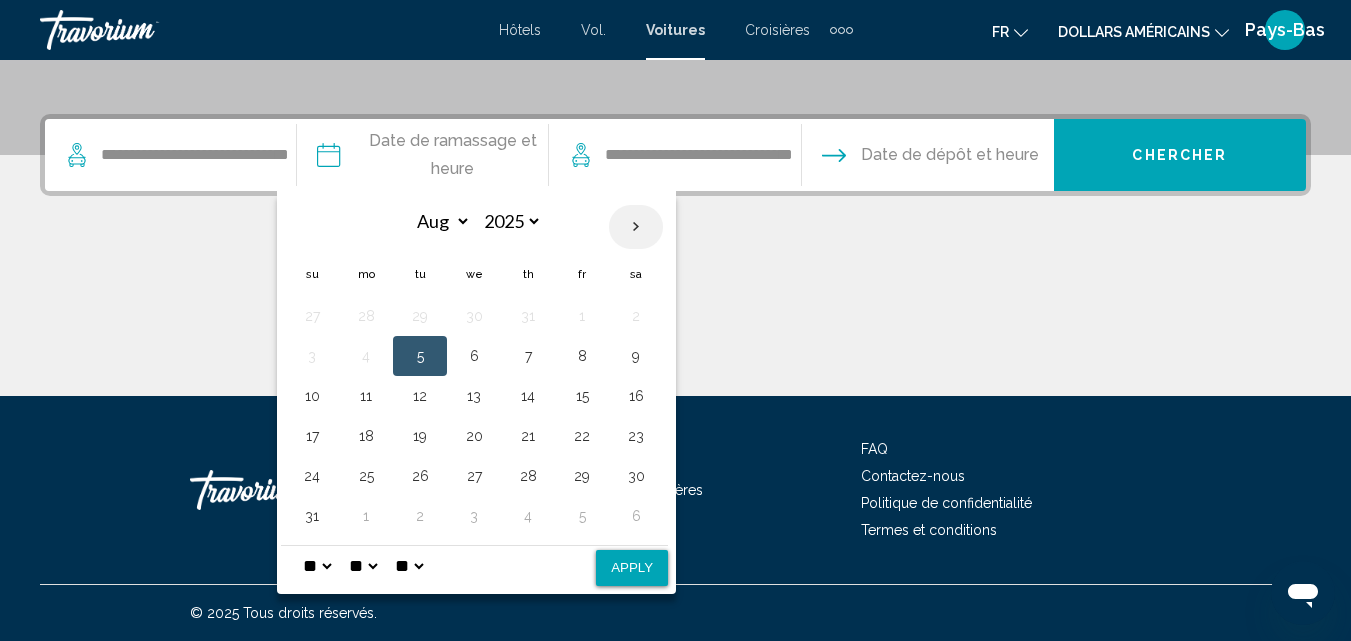 click at bounding box center (636, 227) 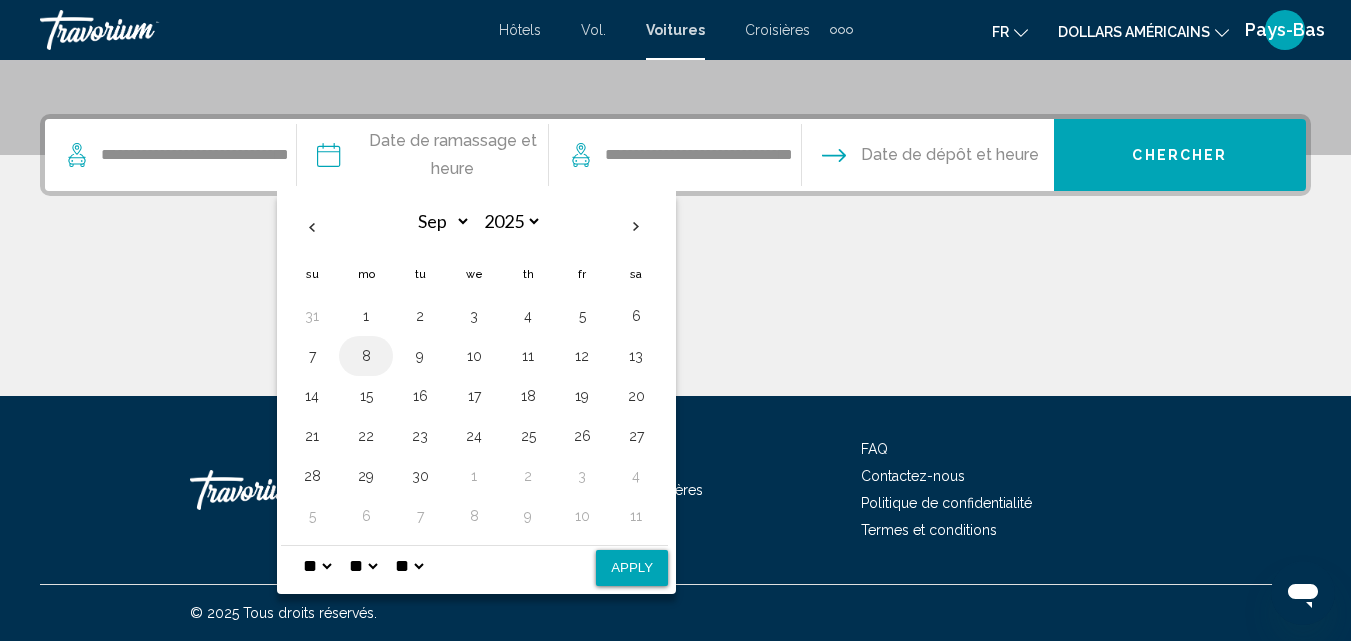 click on "8" at bounding box center (366, 356) 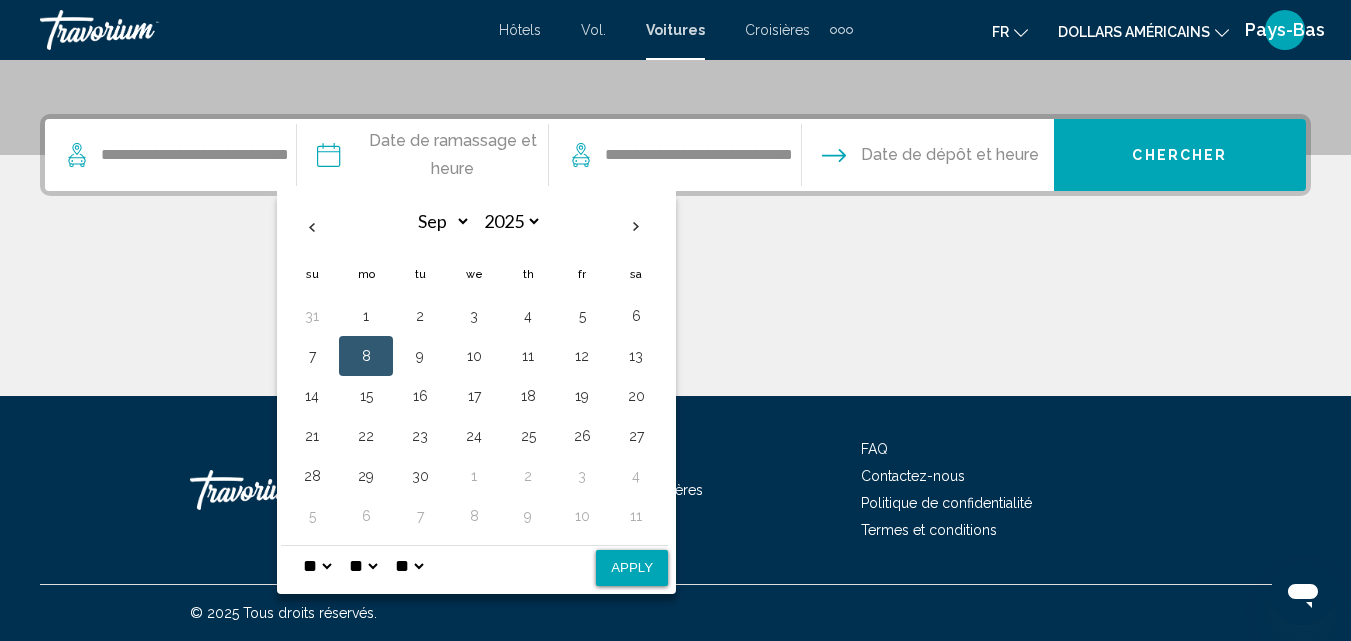 click on "Apply" at bounding box center [632, 568] 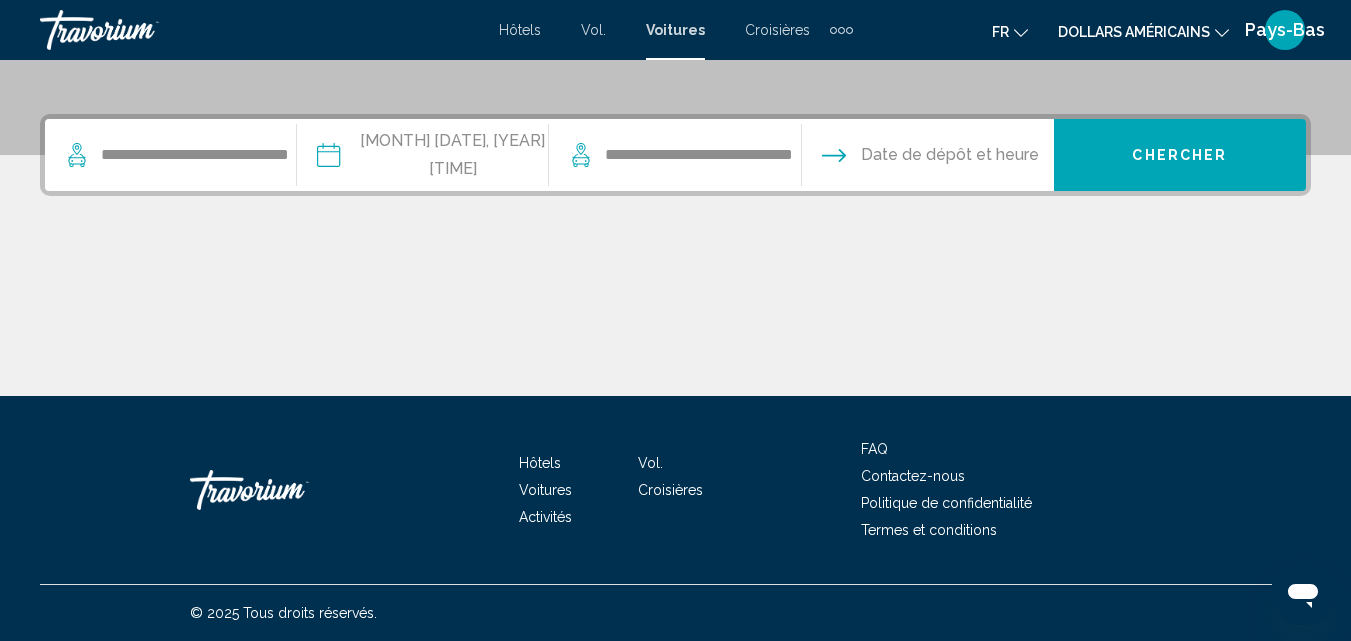 click at bounding box center [927, 158] 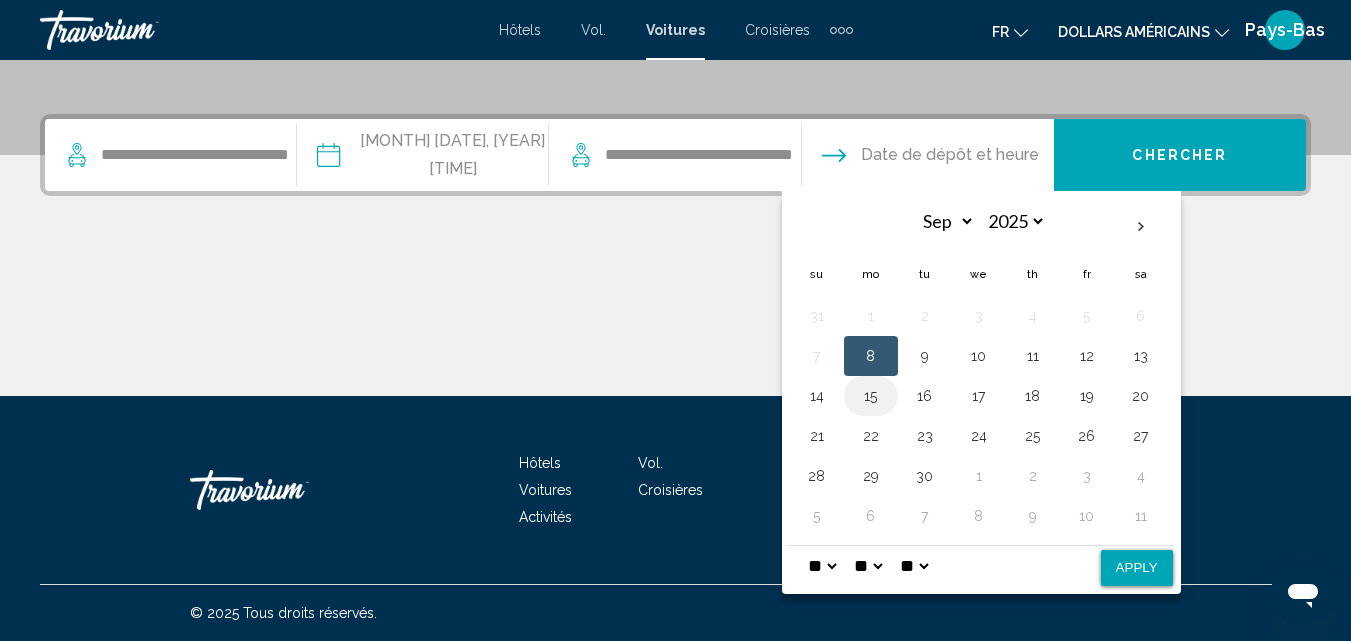 click on "15" at bounding box center [871, 396] 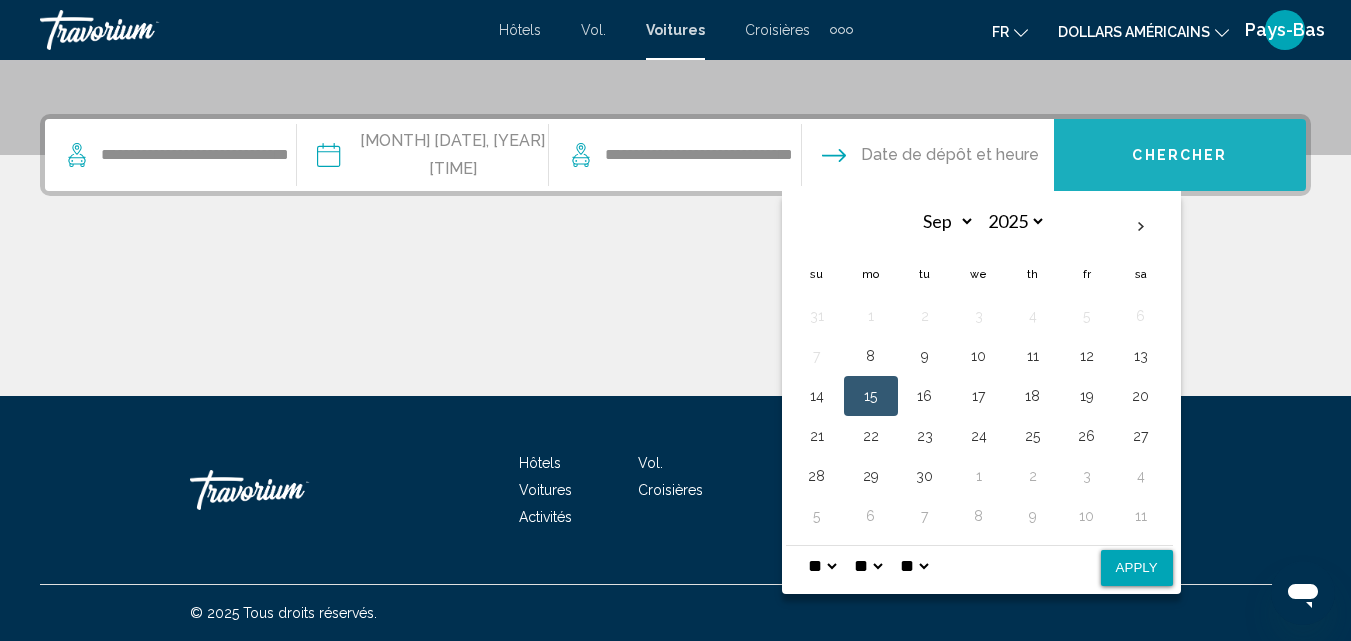 click on "Chercher" at bounding box center [1179, 156] 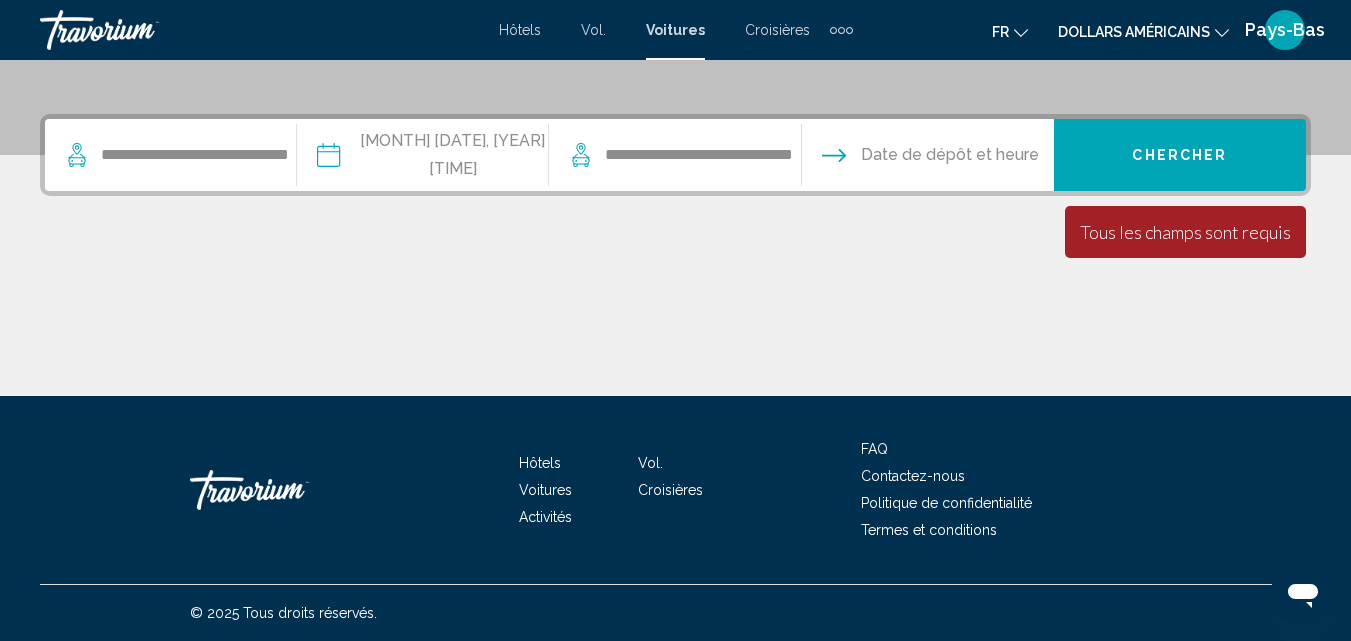 click at bounding box center [927, 158] 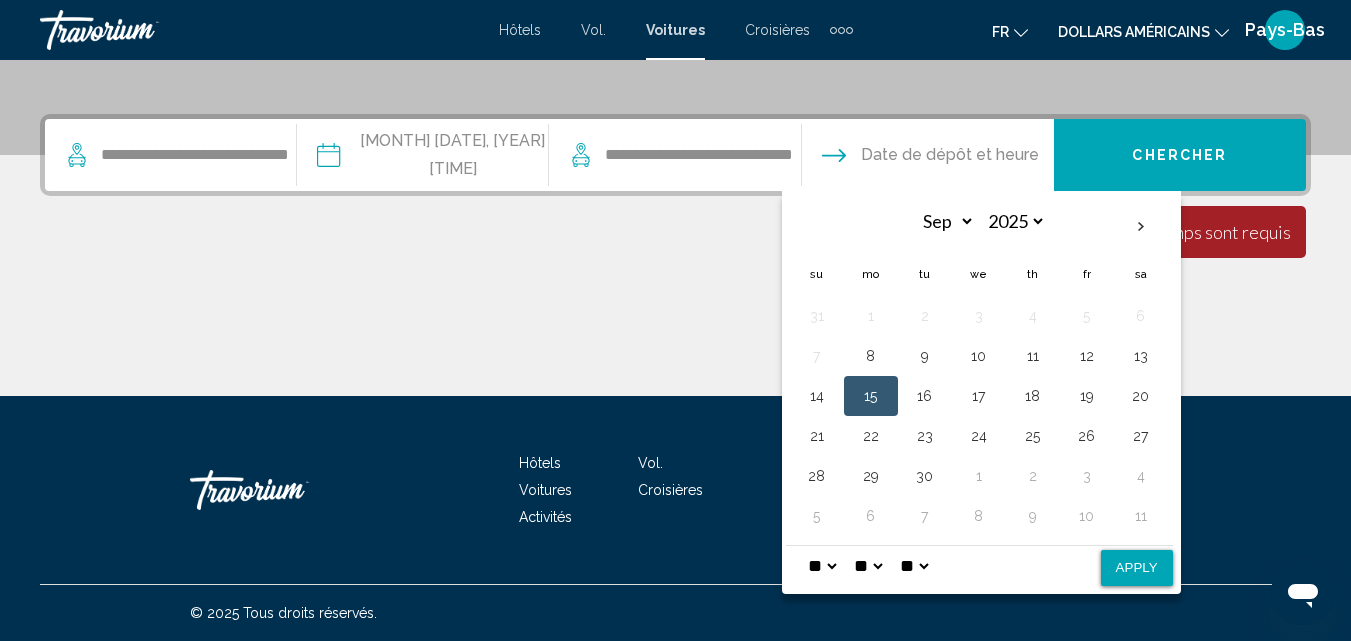 click on "* * * * * * * * * ** ** **" at bounding box center (822, 566) 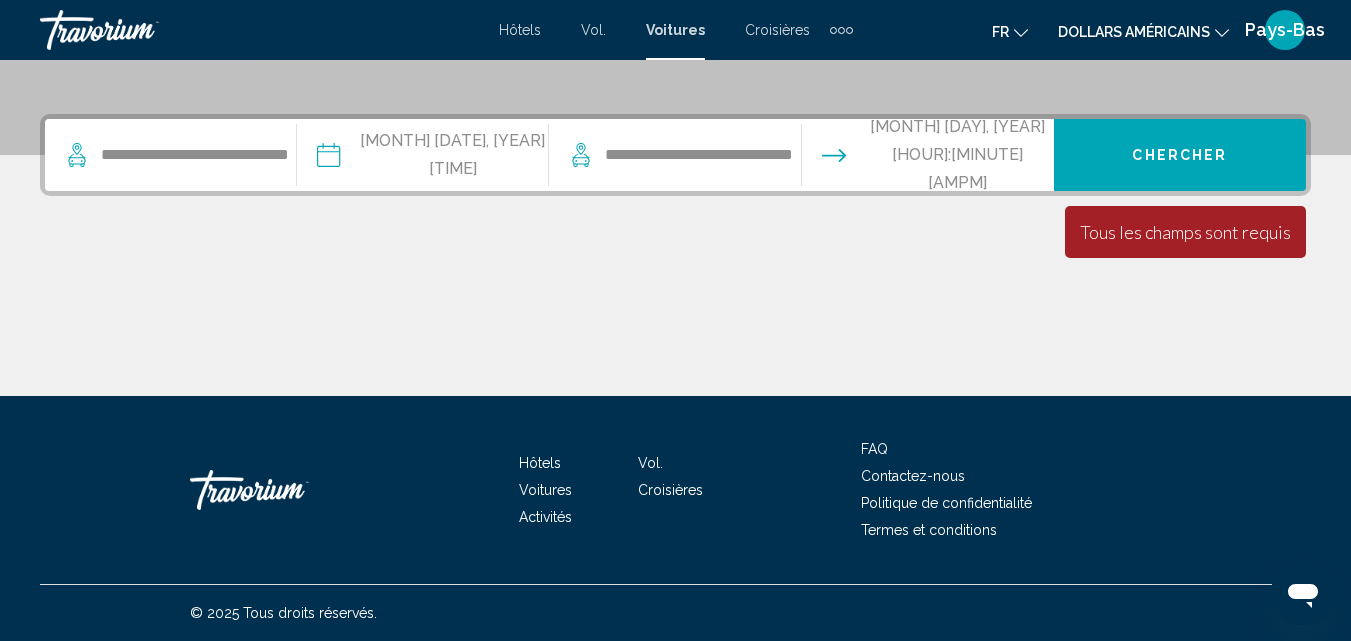 type on "**********" 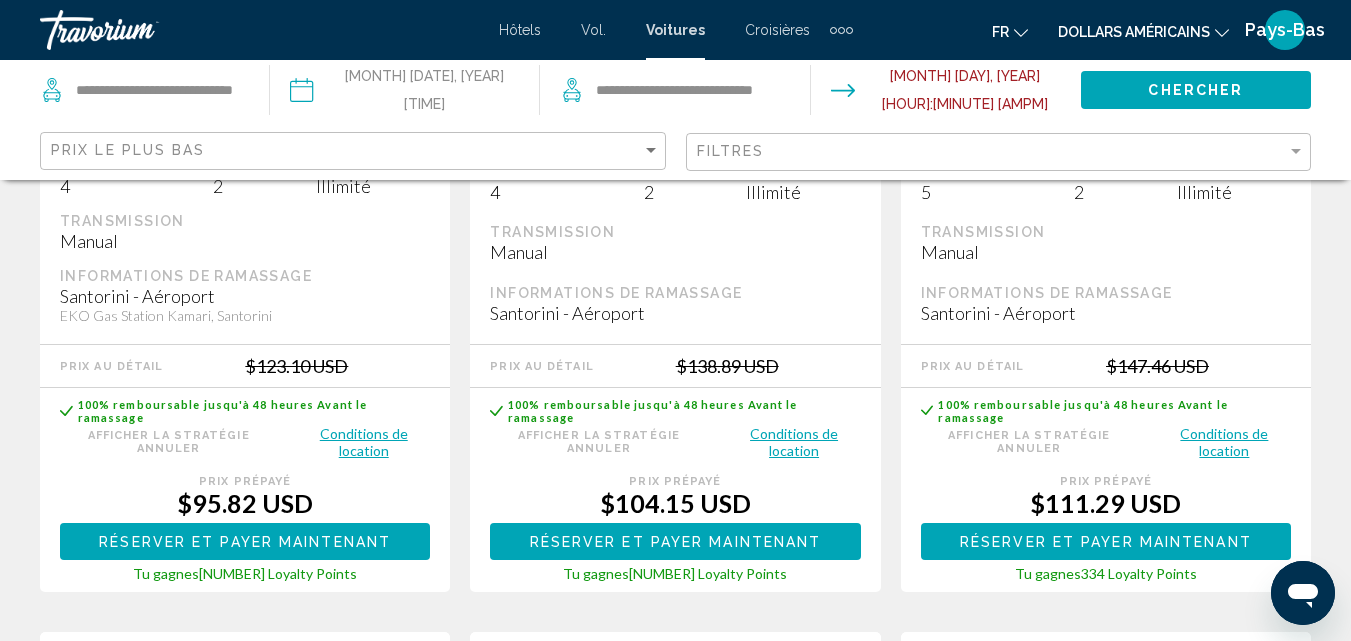 scroll, scrollTop: 0, scrollLeft: 0, axis: both 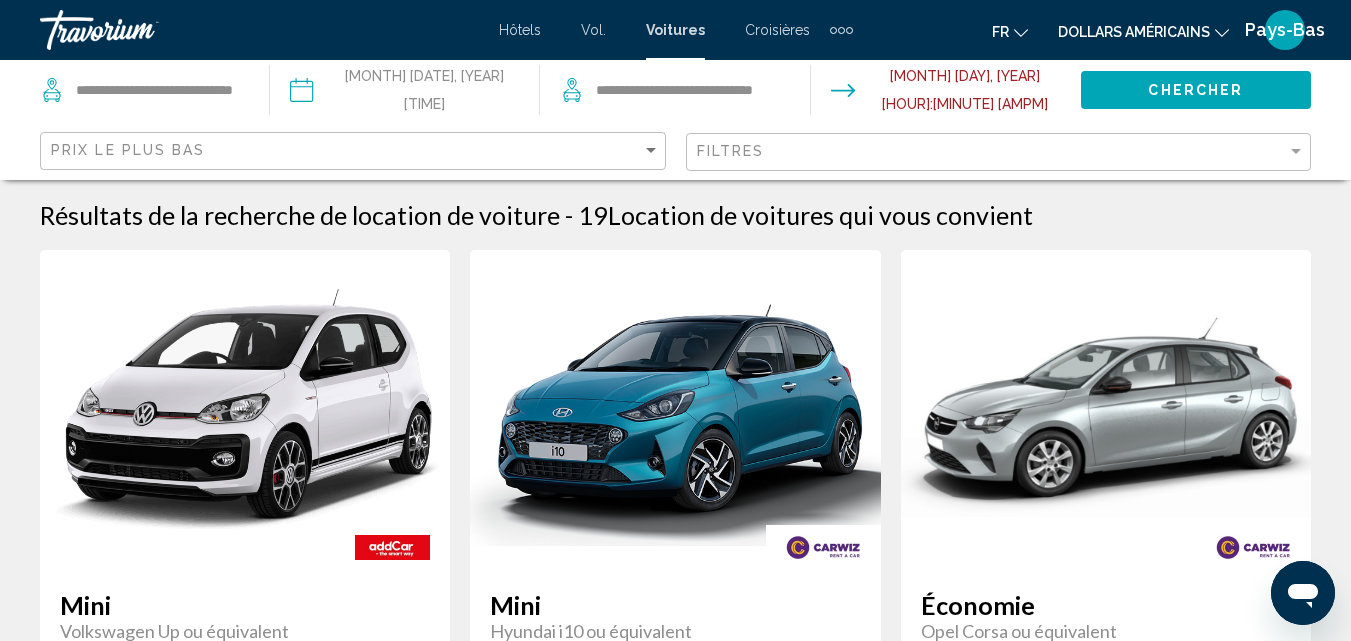 click on "Croisières" at bounding box center [777, 30] 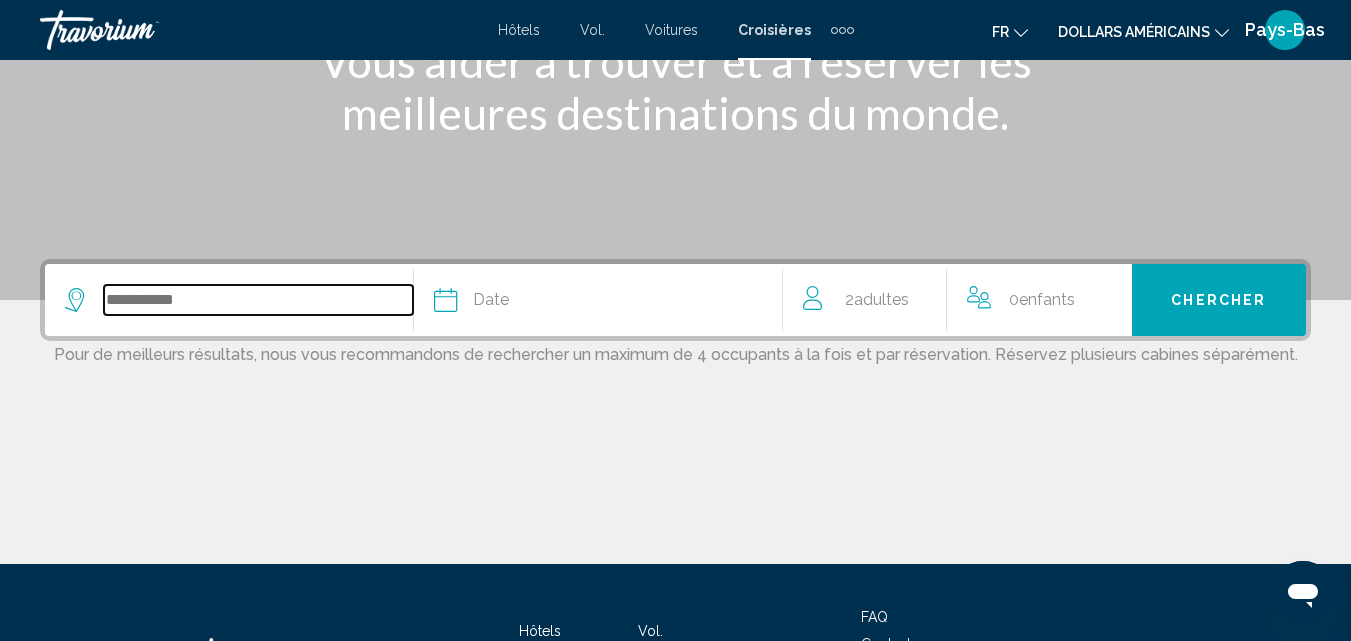 click at bounding box center [258, 300] 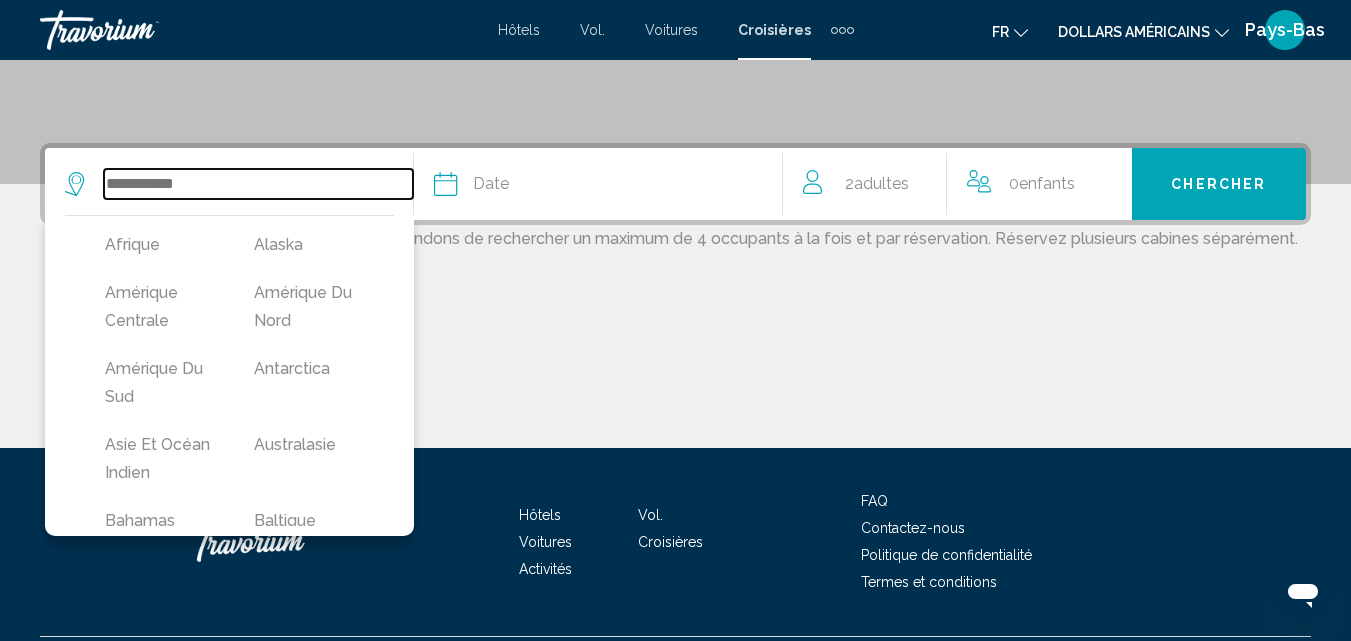 scroll, scrollTop: 468, scrollLeft: 0, axis: vertical 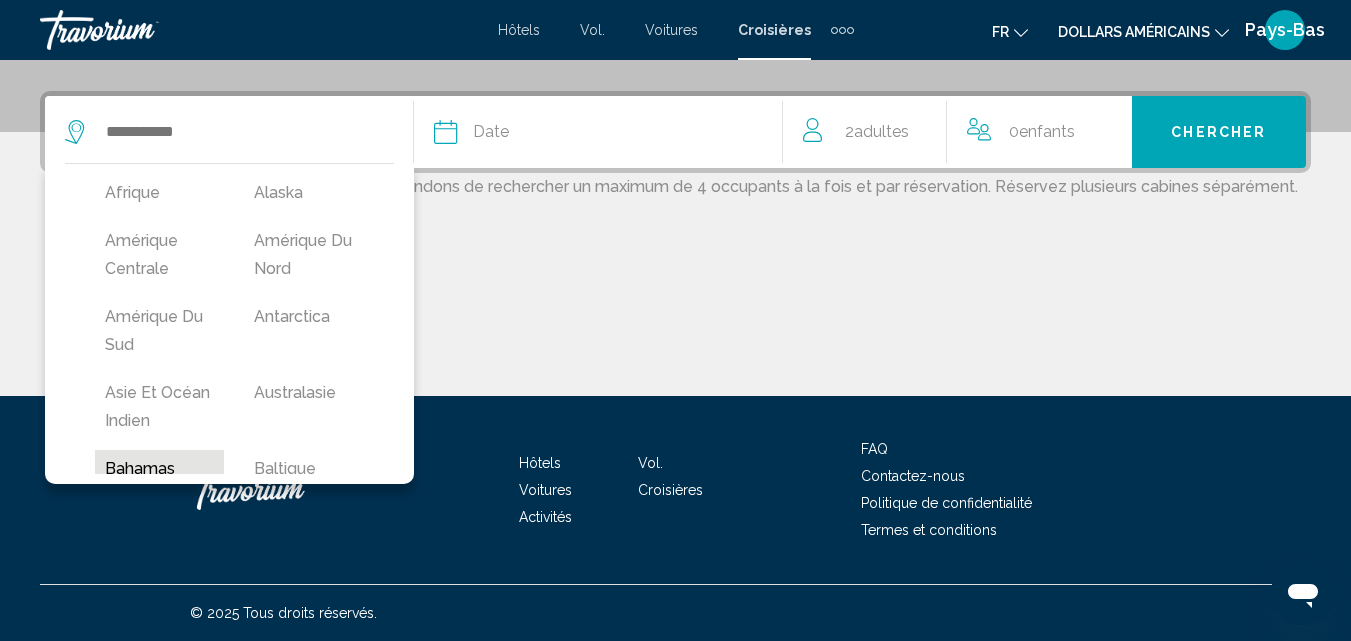 click on "Bahamas" at bounding box center [159, 469] 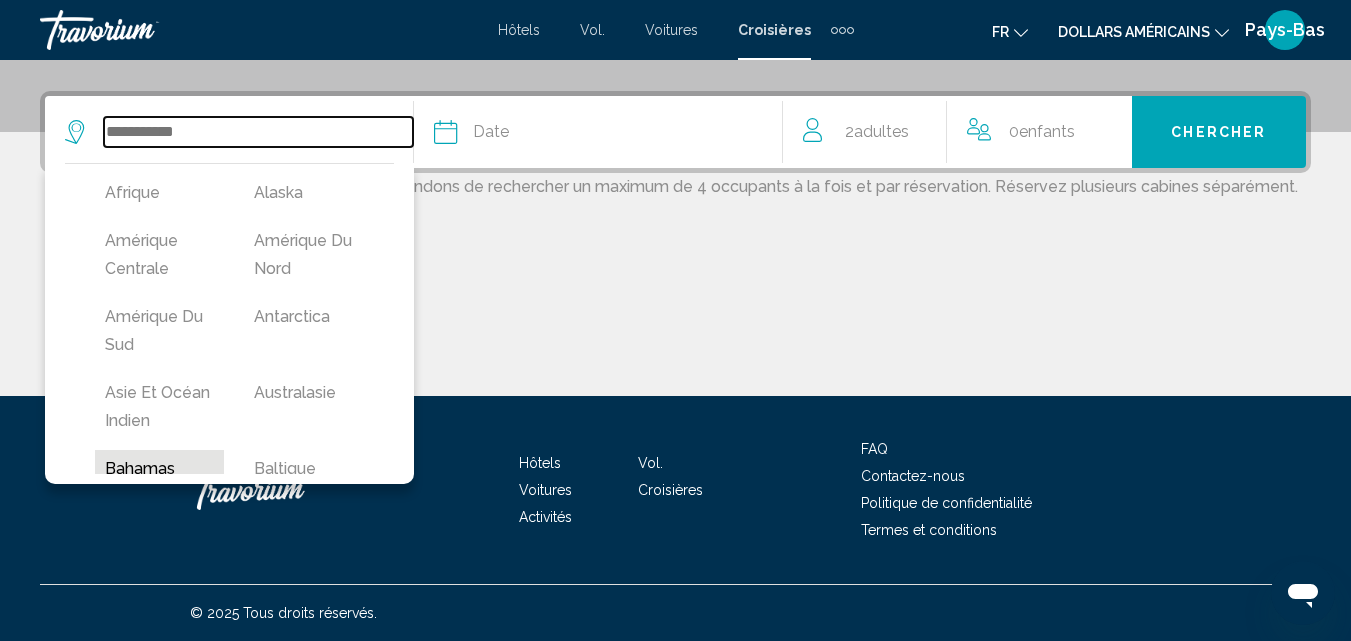 type on "*******" 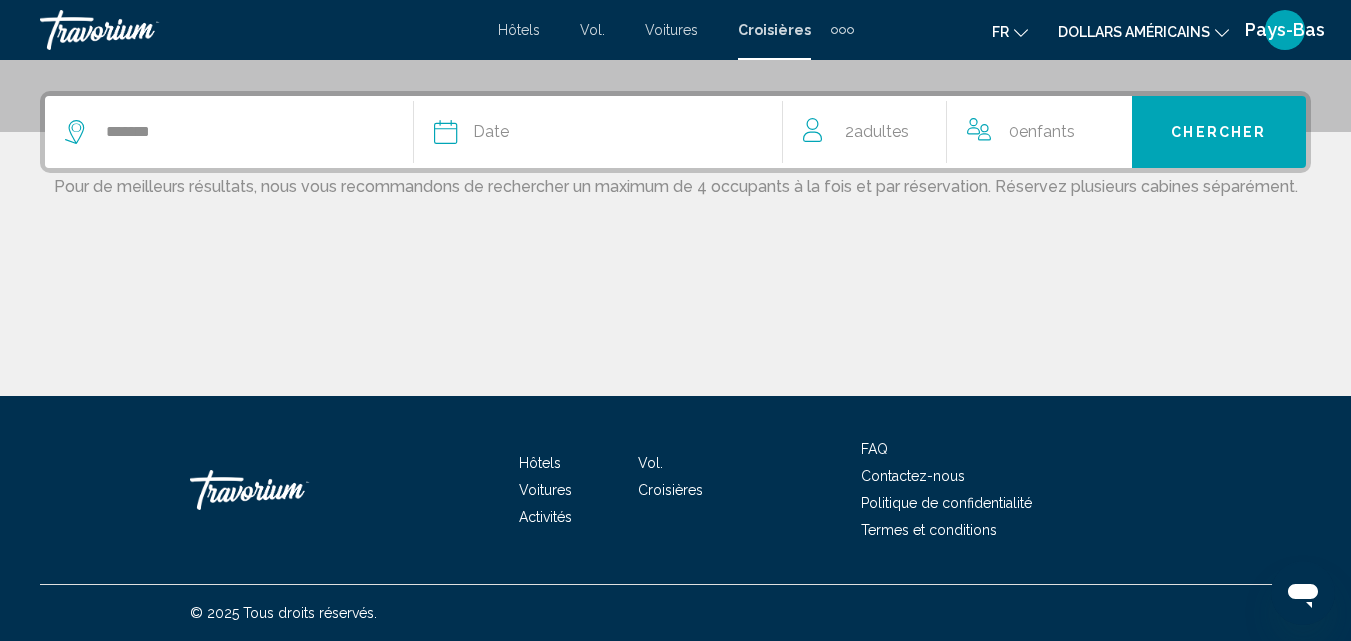 click on "Date" 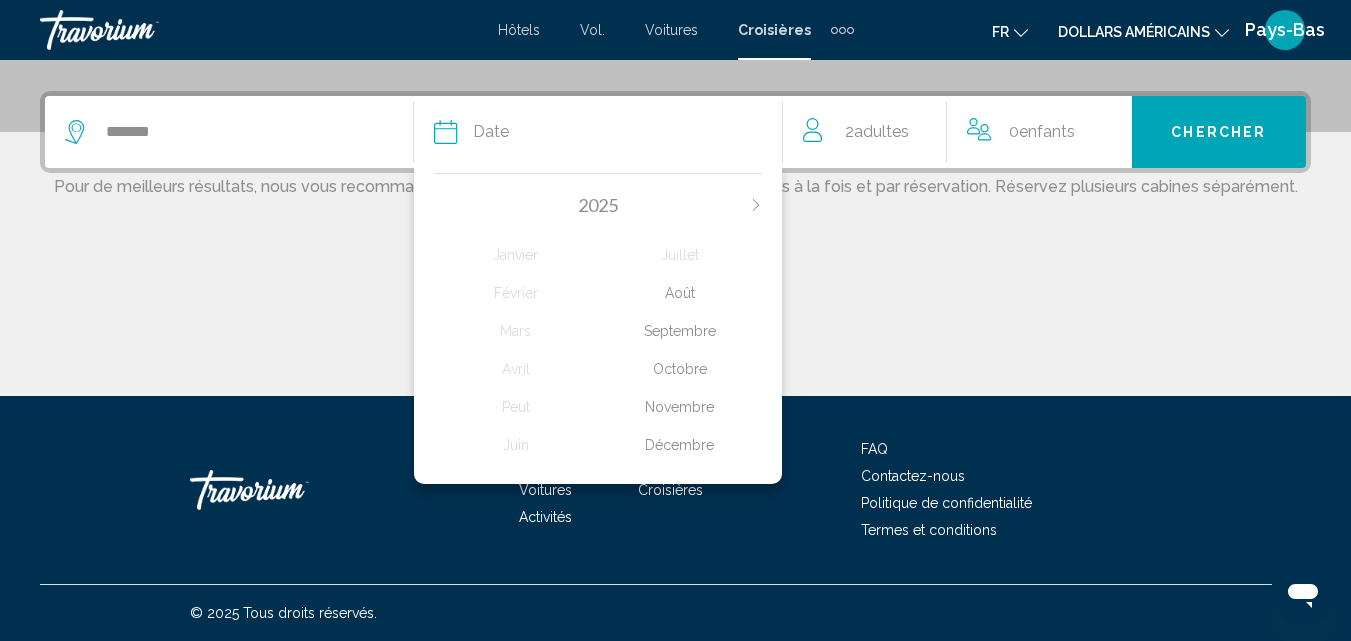click on "Octobre" 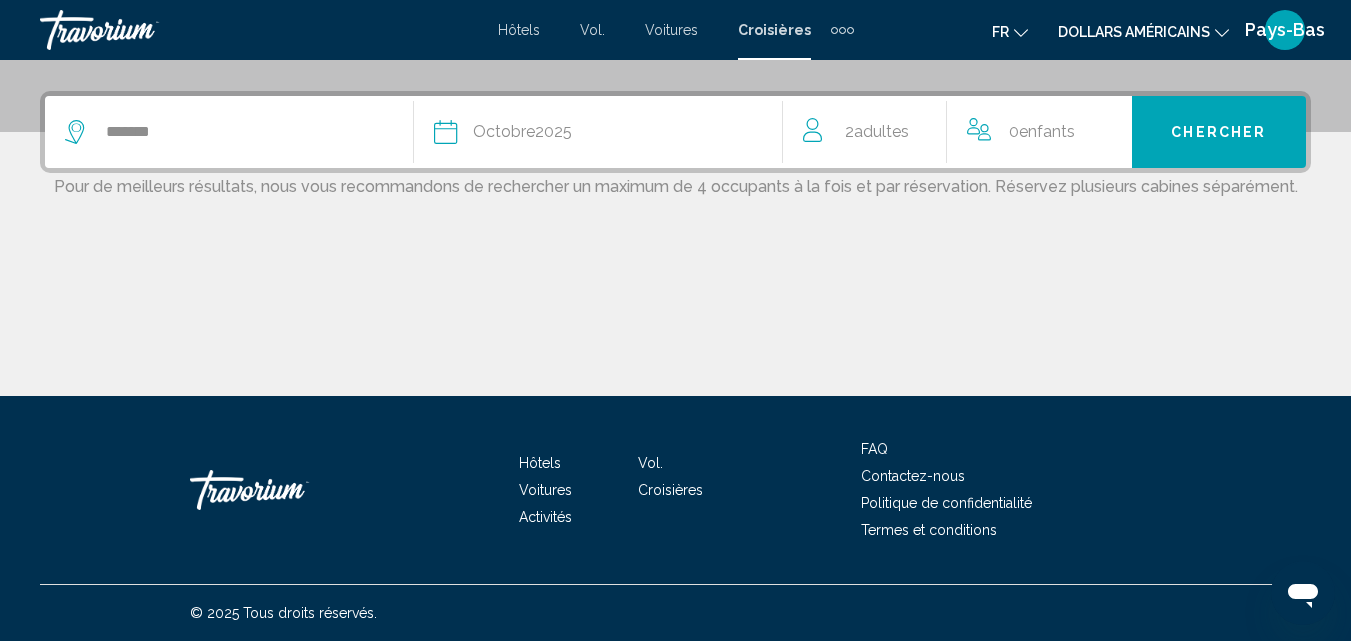 click on "Chercher" at bounding box center (1218, 133) 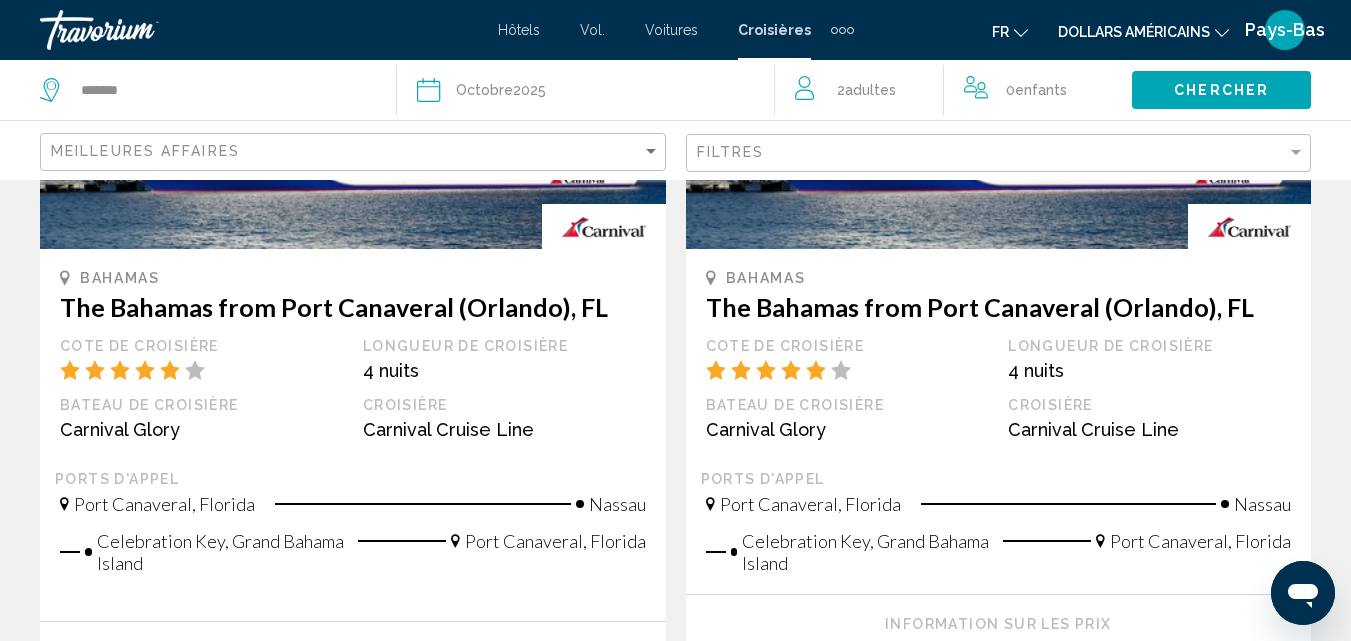 scroll, scrollTop: 0, scrollLeft: 0, axis: both 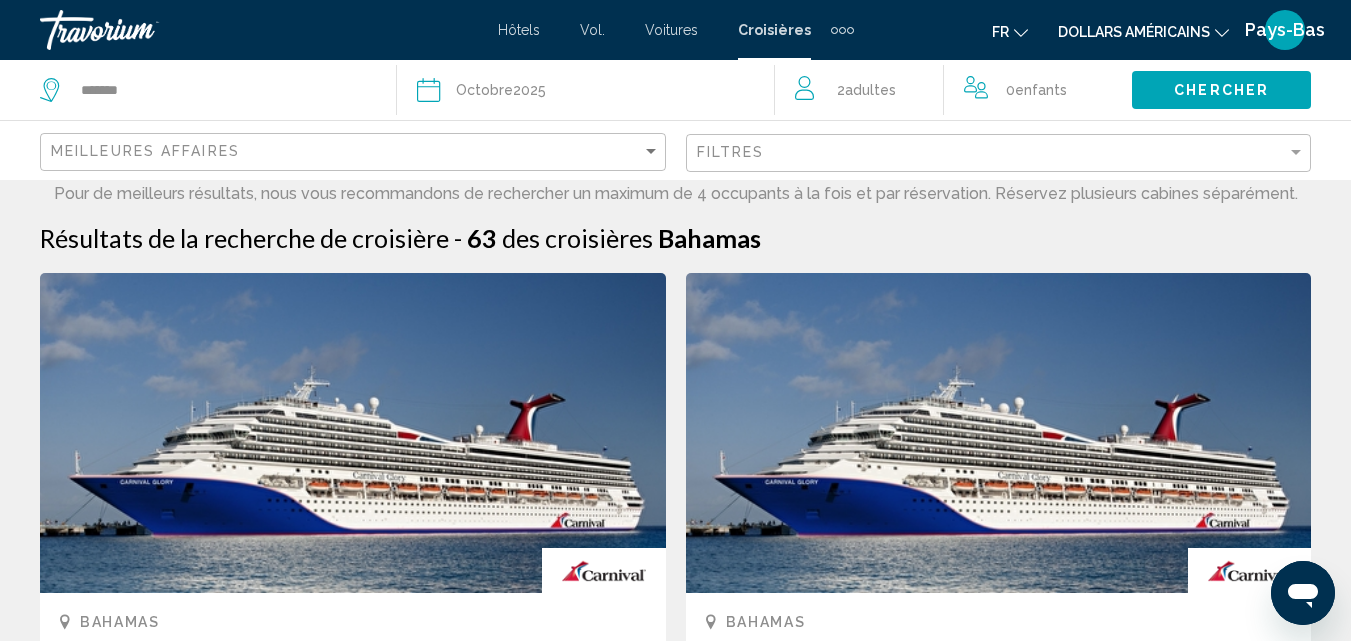 click at bounding box center (842, 30) 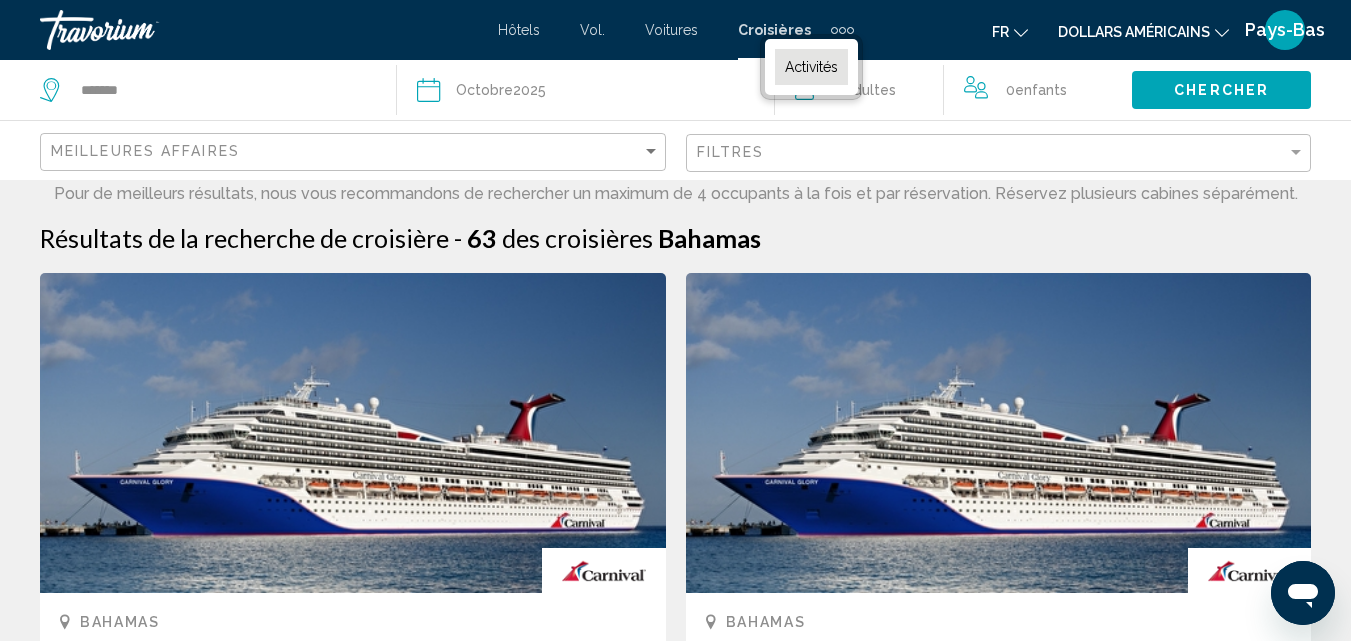 click on "Activités" at bounding box center (811, 67) 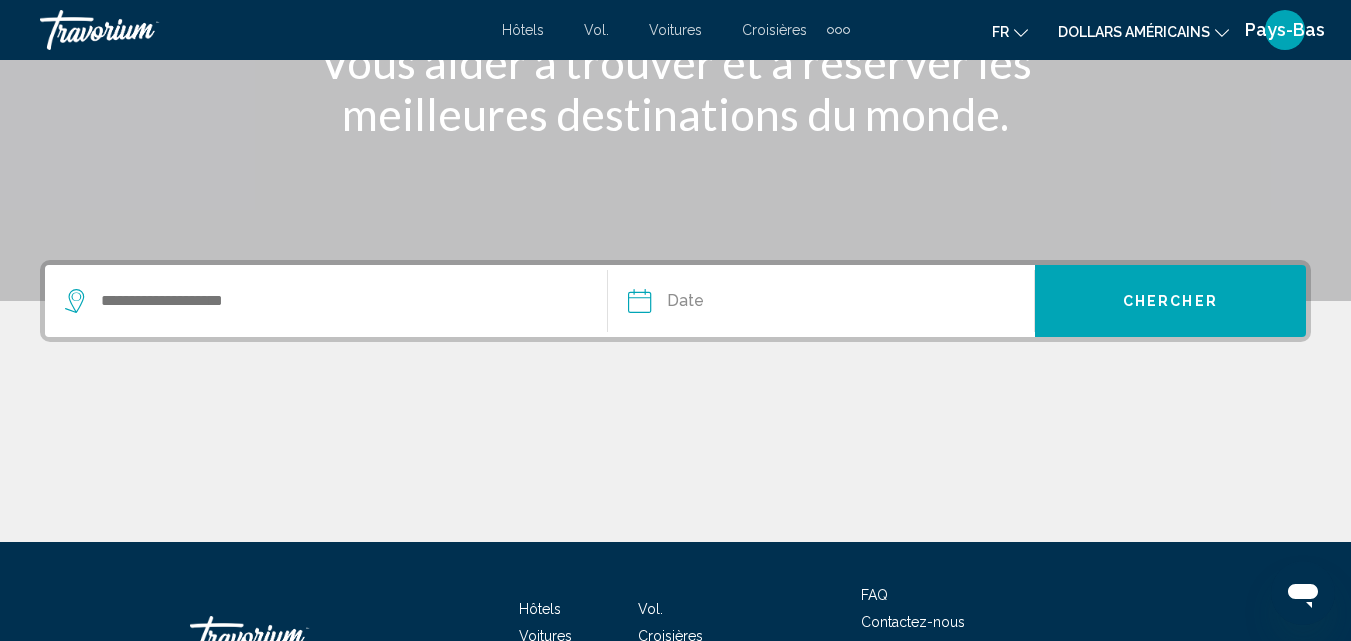scroll, scrollTop: 300, scrollLeft: 0, axis: vertical 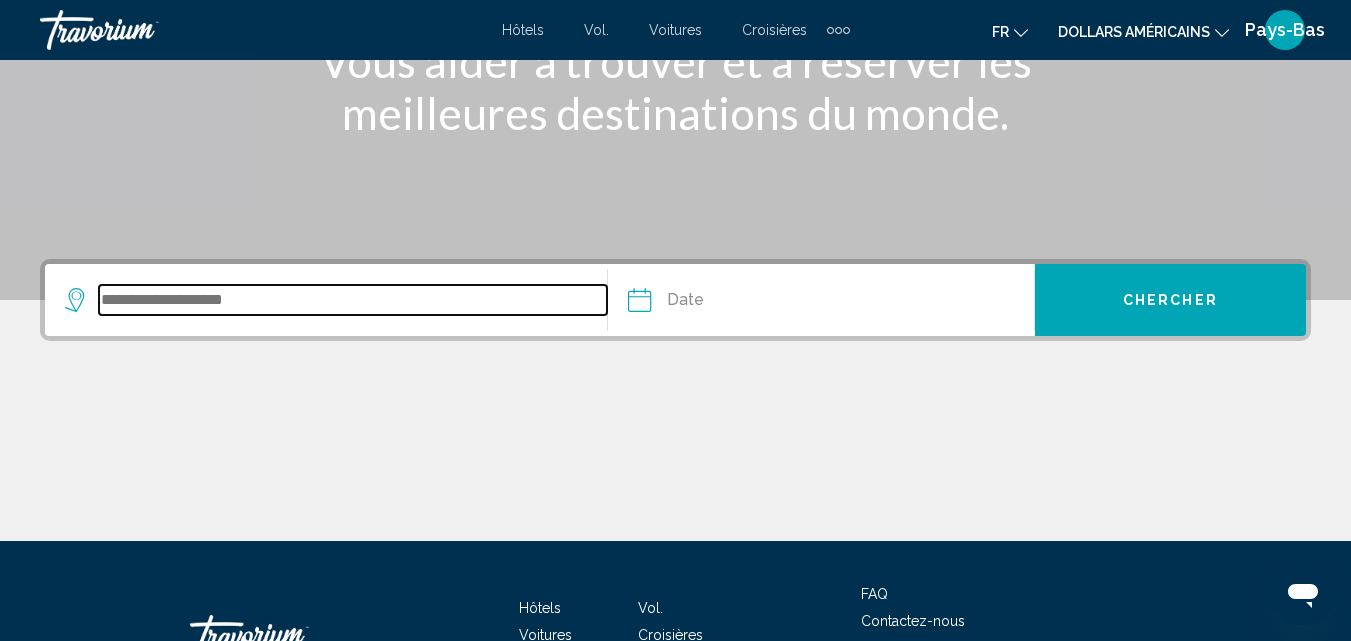 click at bounding box center [353, 300] 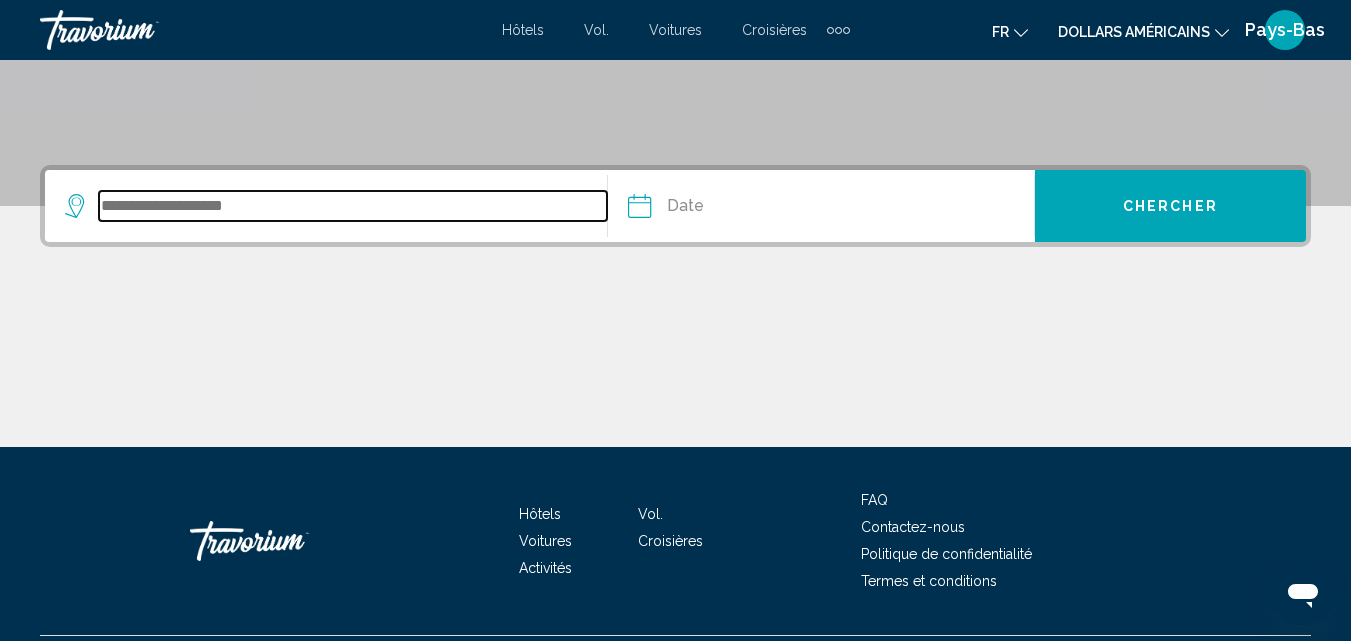 scroll, scrollTop: 445, scrollLeft: 0, axis: vertical 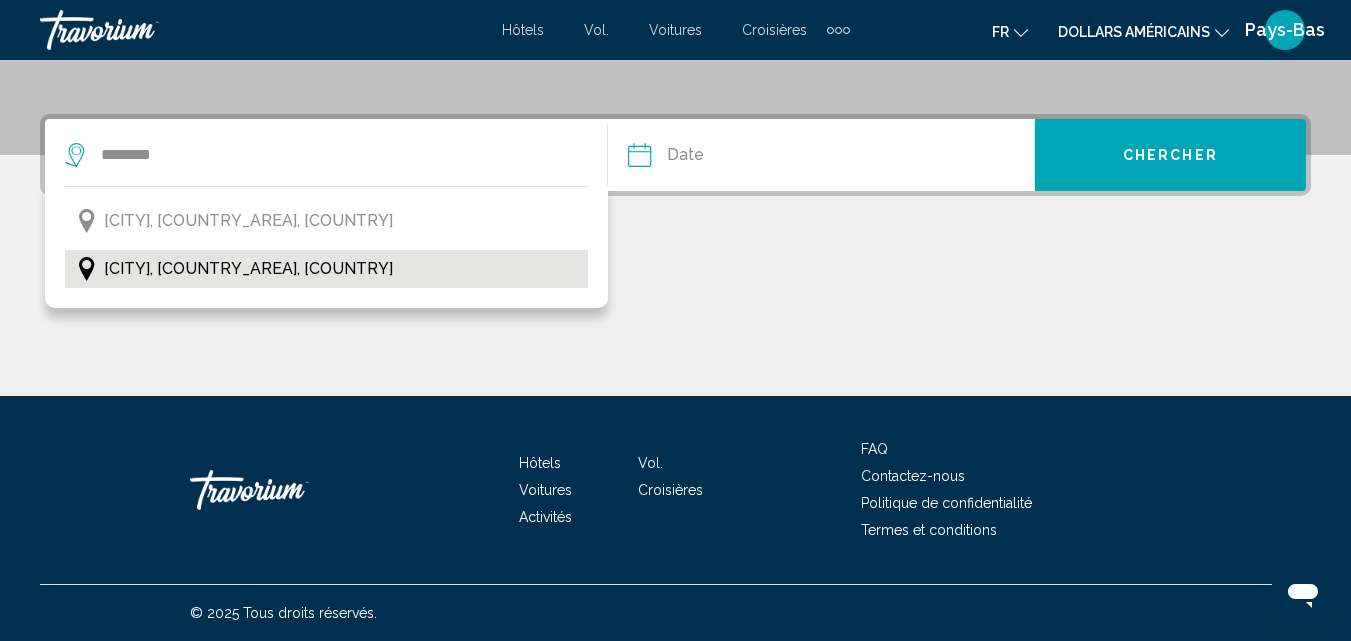 click on "[CITY], [COUNTRY_AREA], [COUNTRY]" at bounding box center [248, 269] 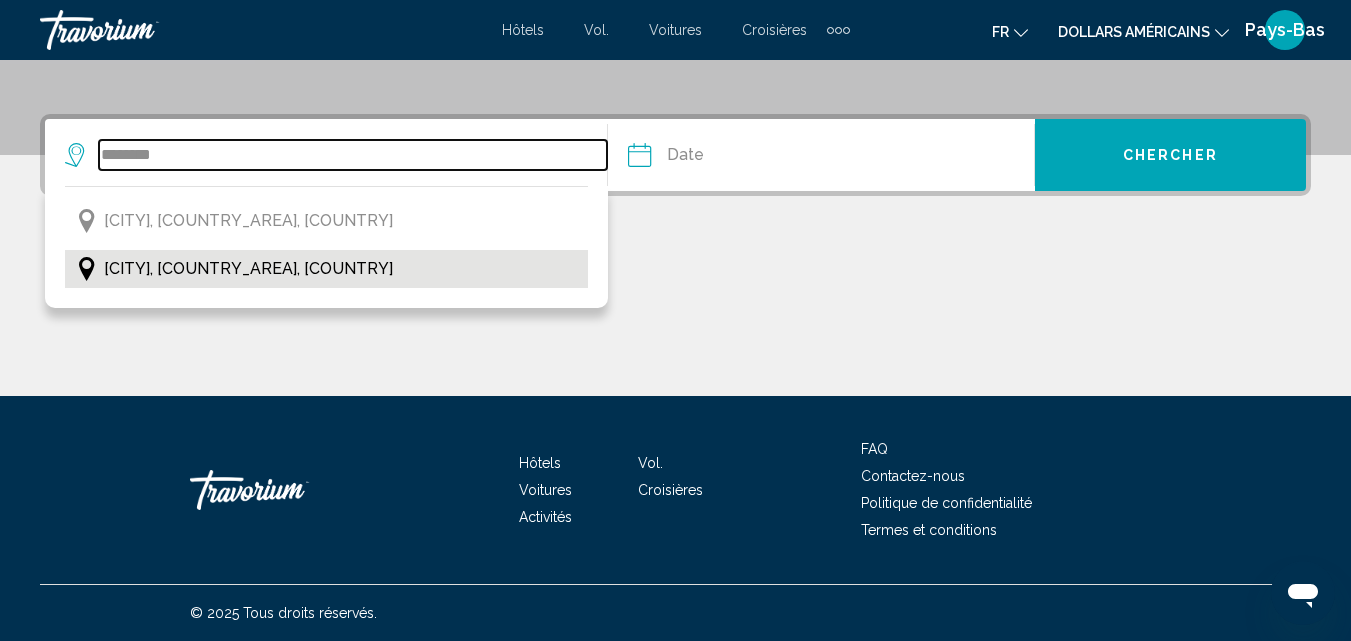 type on "**********" 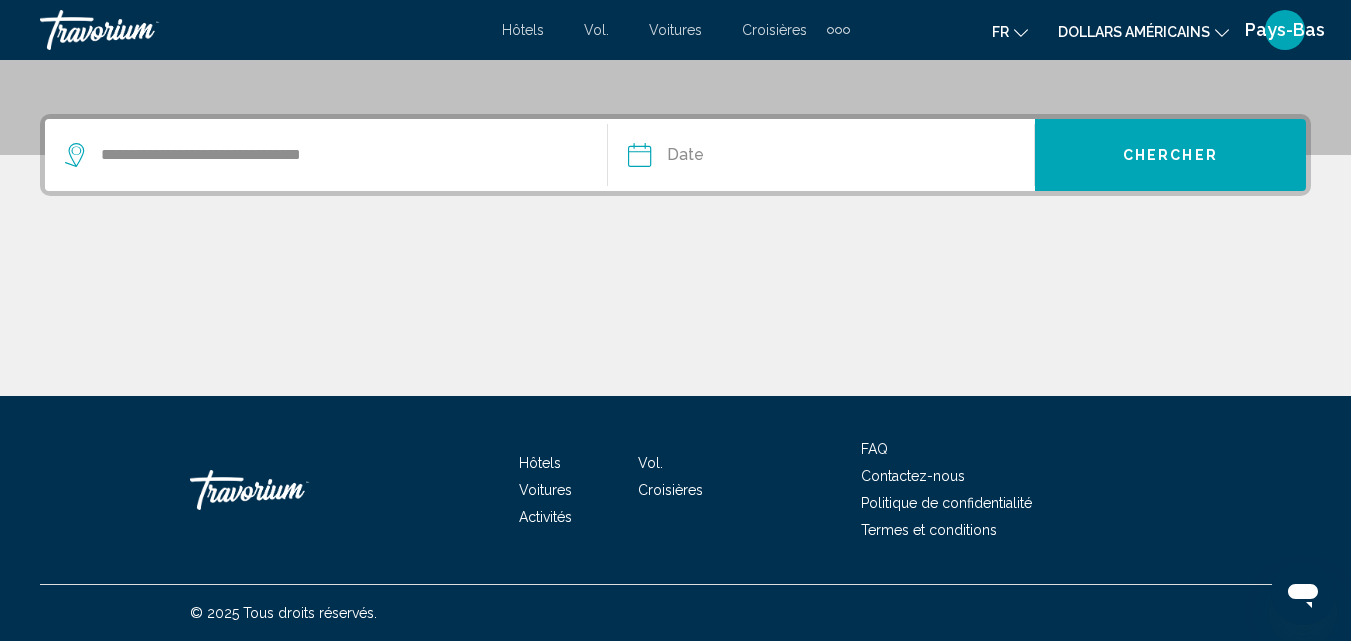 click at bounding box center [728, 158] 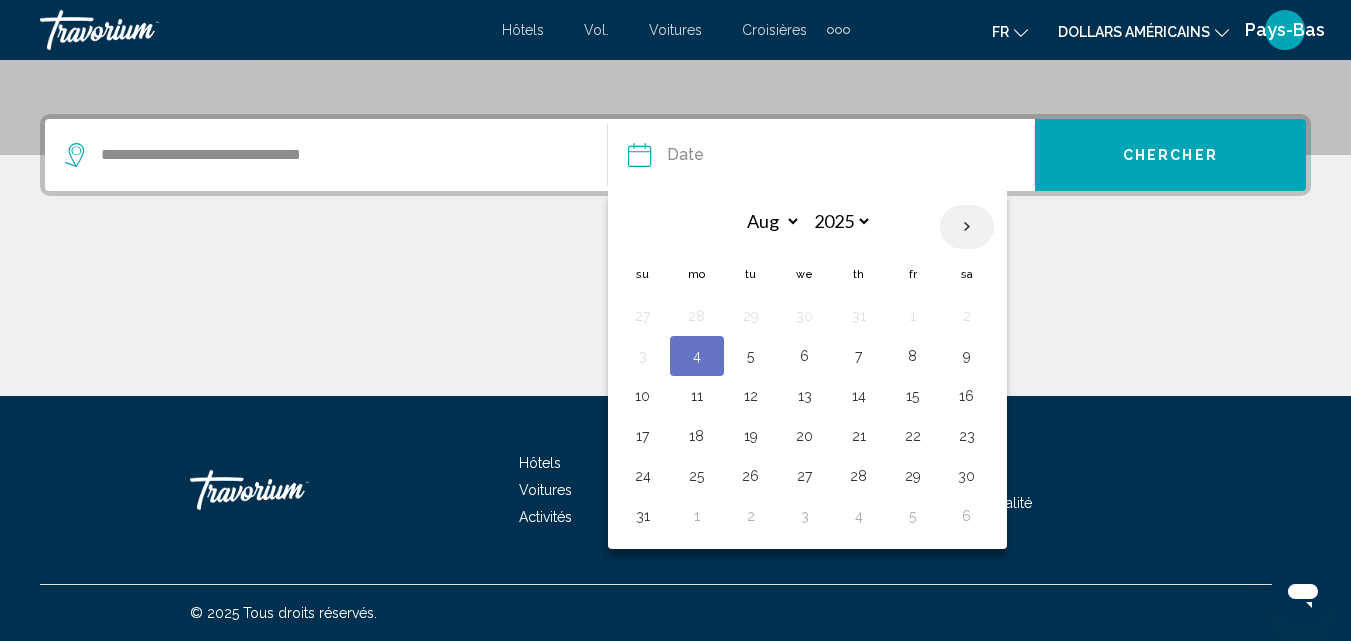 click at bounding box center (967, 227) 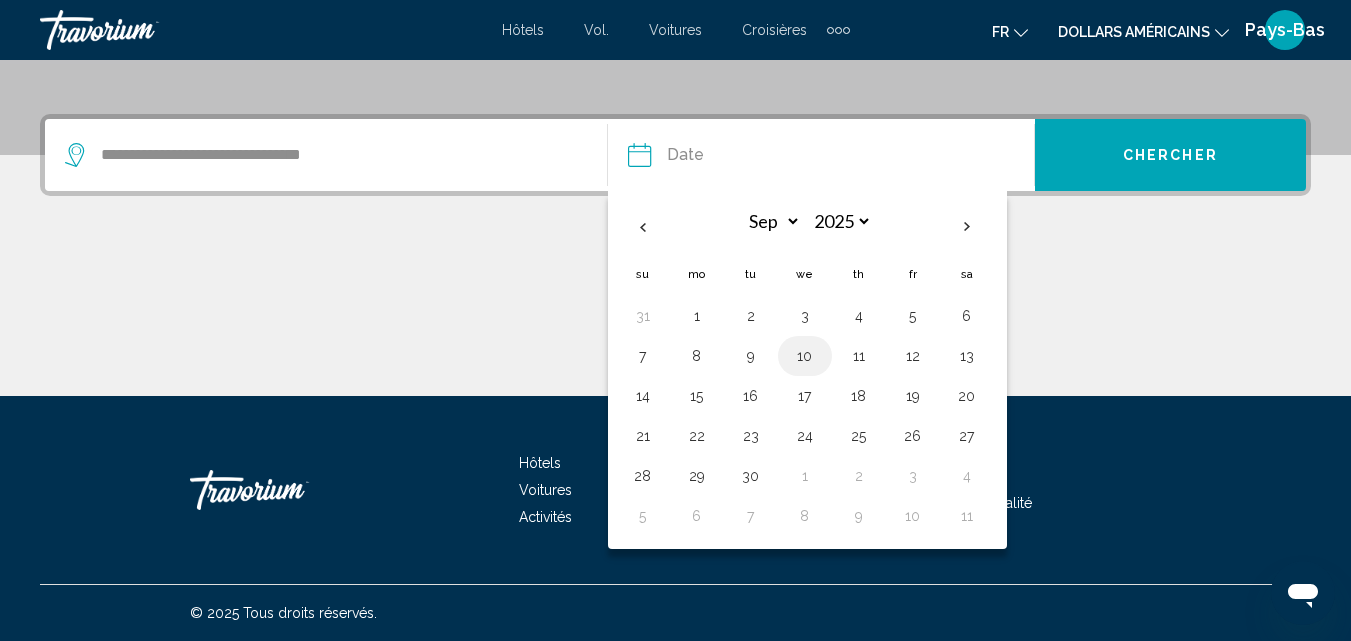 click on "10" at bounding box center [805, 356] 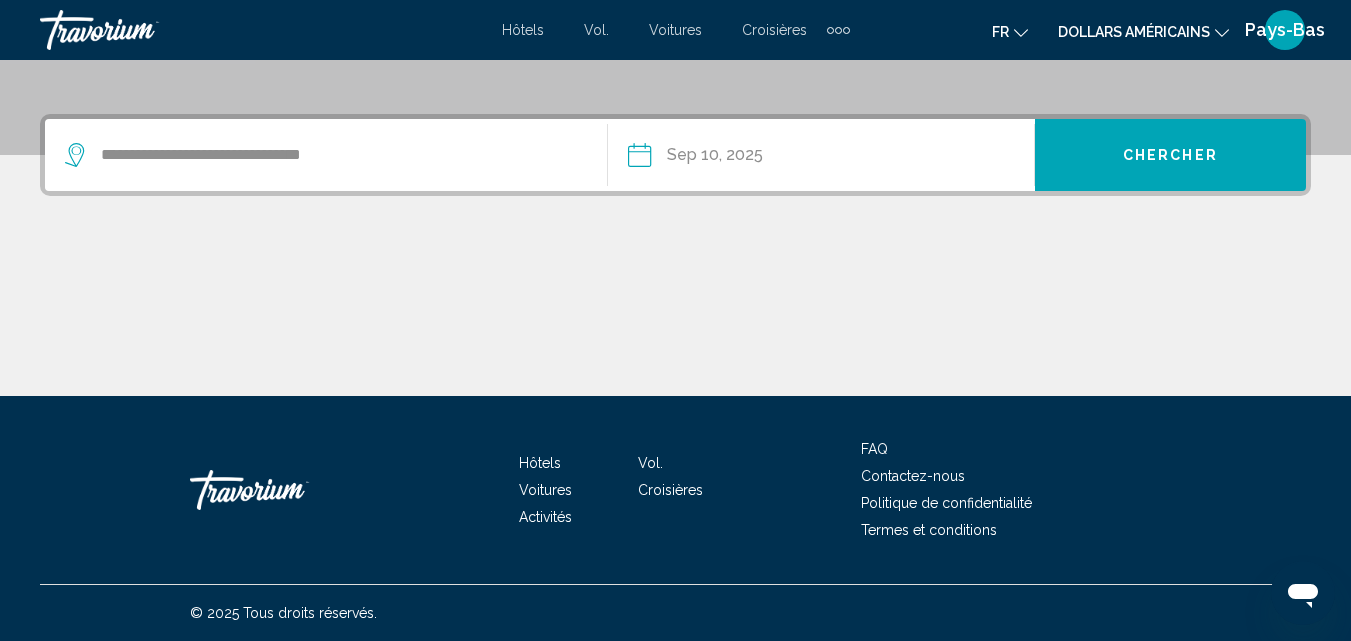 click on "Chercher" at bounding box center (1170, 156) 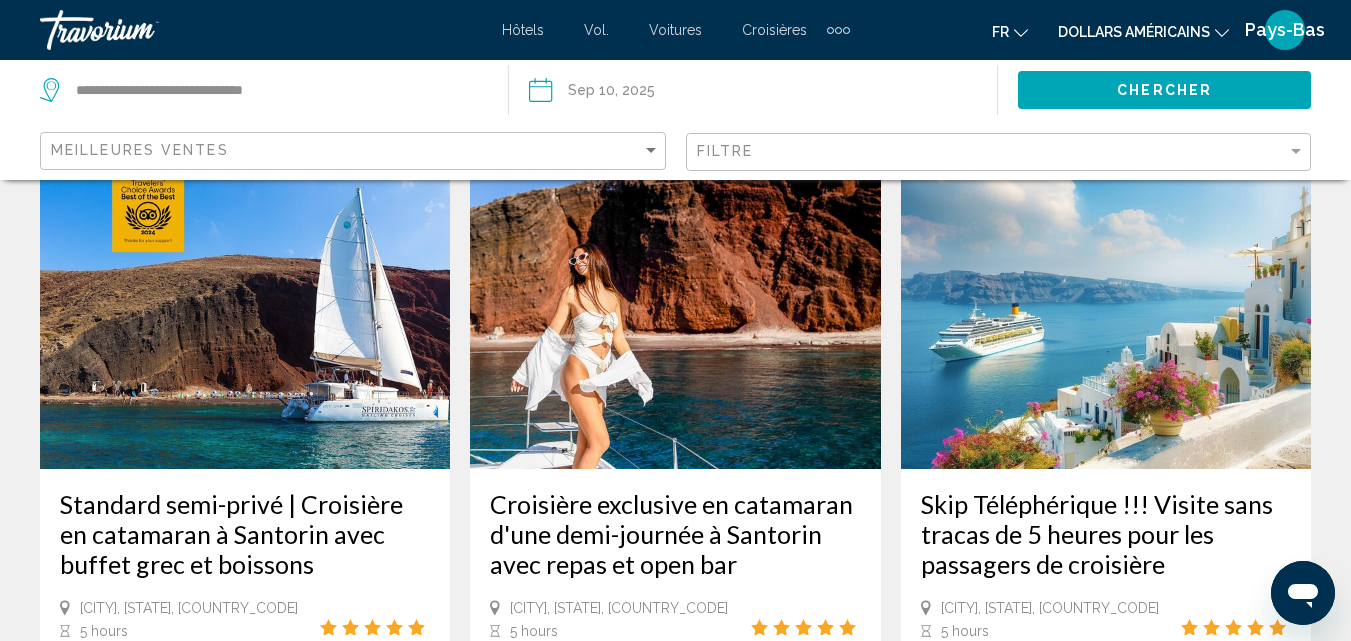 scroll, scrollTop: 100, scrollLeft: 0, axis: vertical 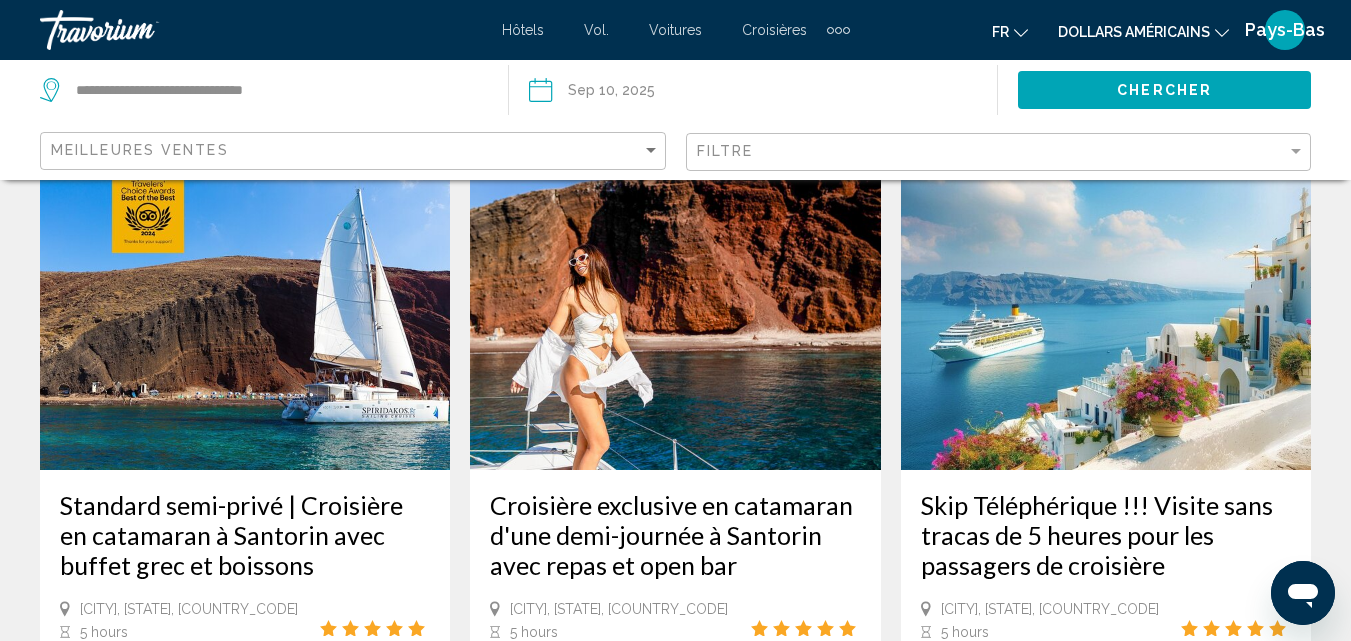 click at bounding box center [245, 310] 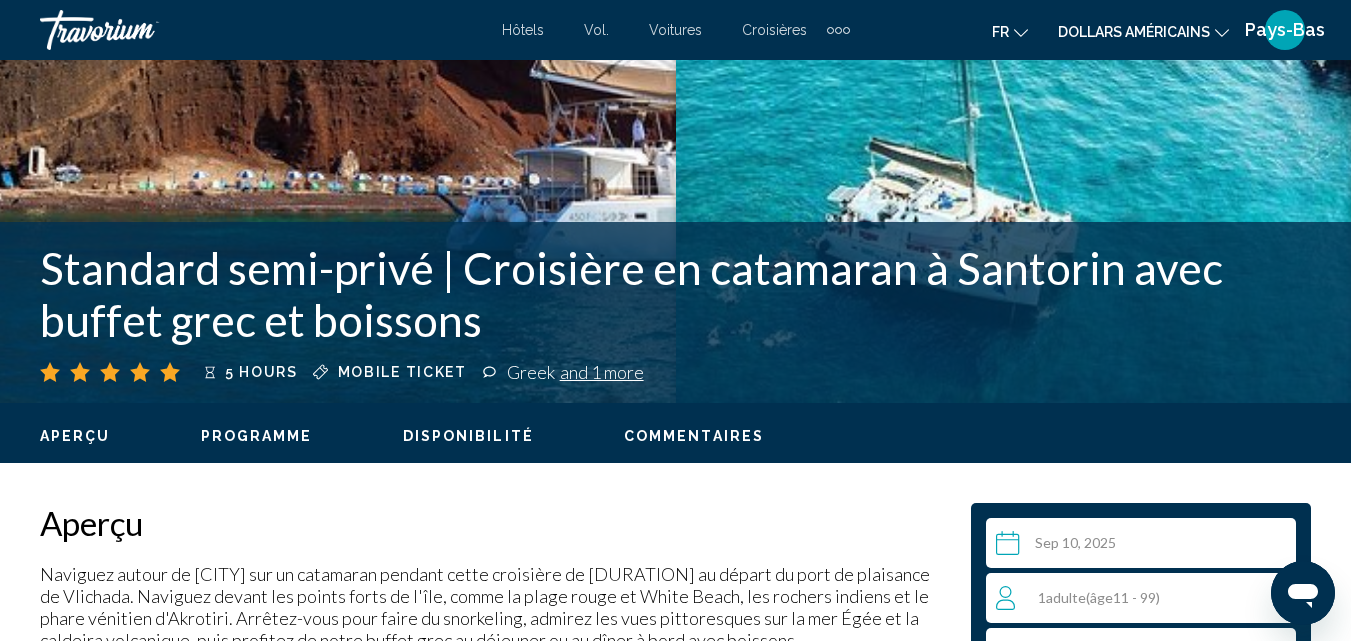 scroll, scrollTop: 715, scrollLeft: 0, axis: vertical 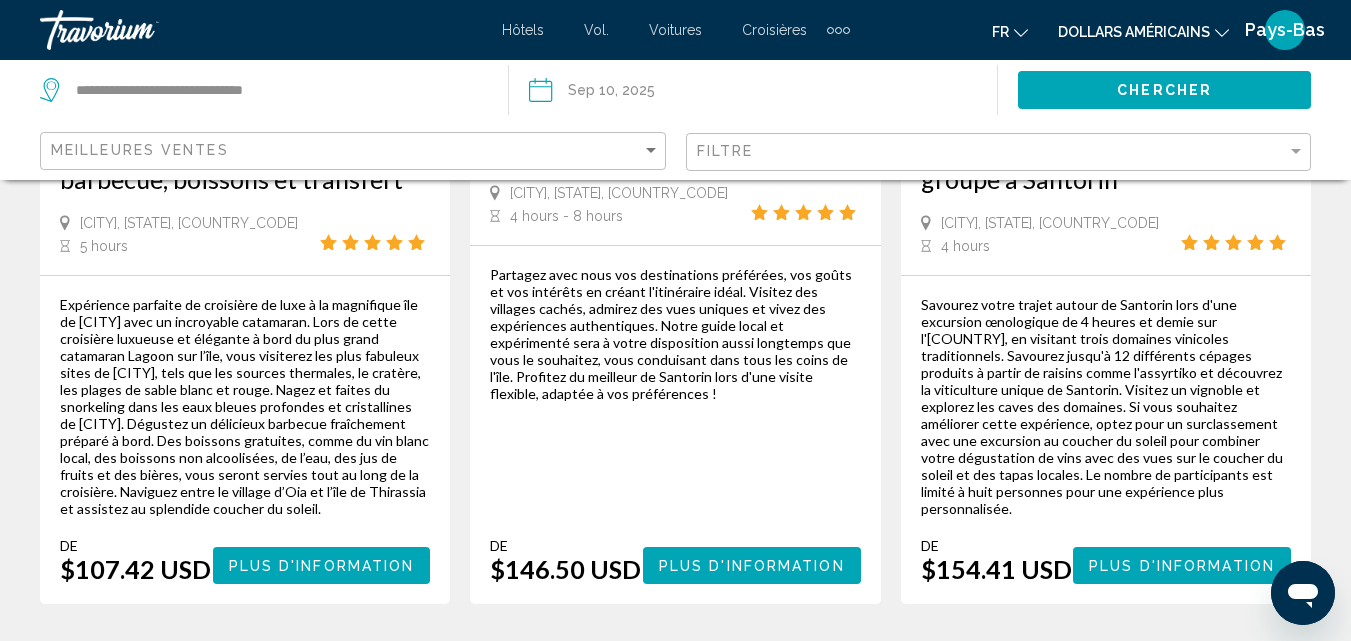 click on "Plus d'information" at bounding box center [322, 566] 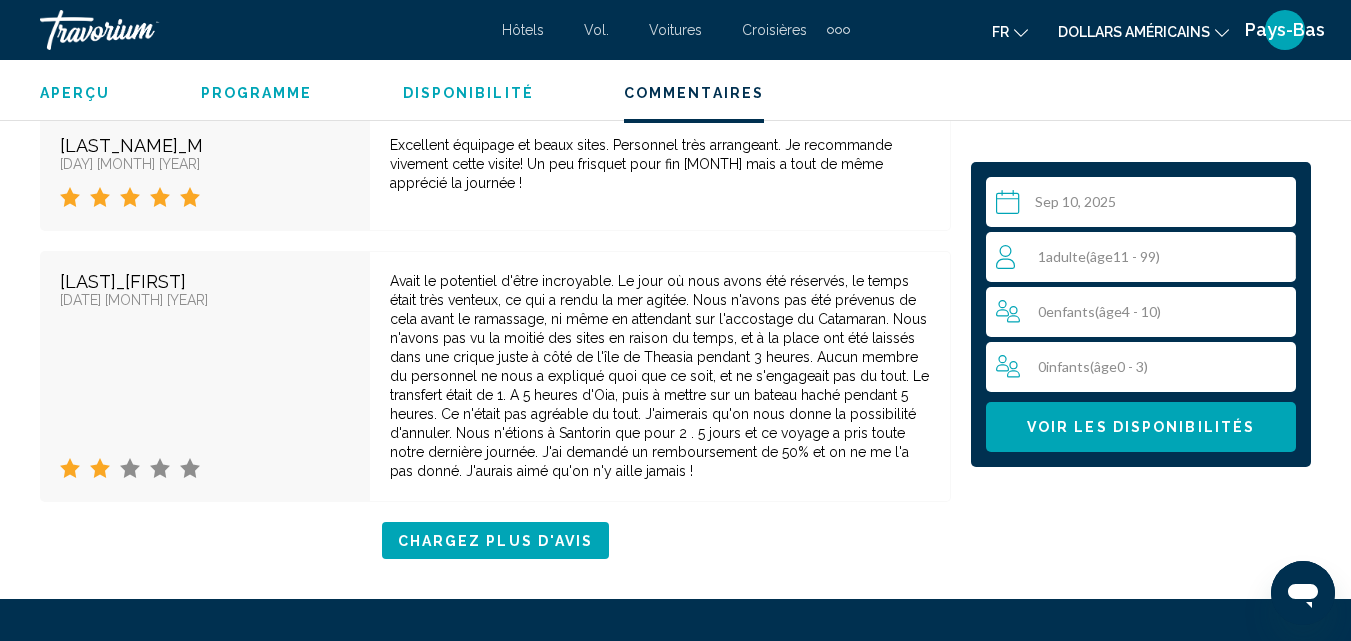 scroll, scrollTop: 5715, scrollLeft: 0, axis: vertical 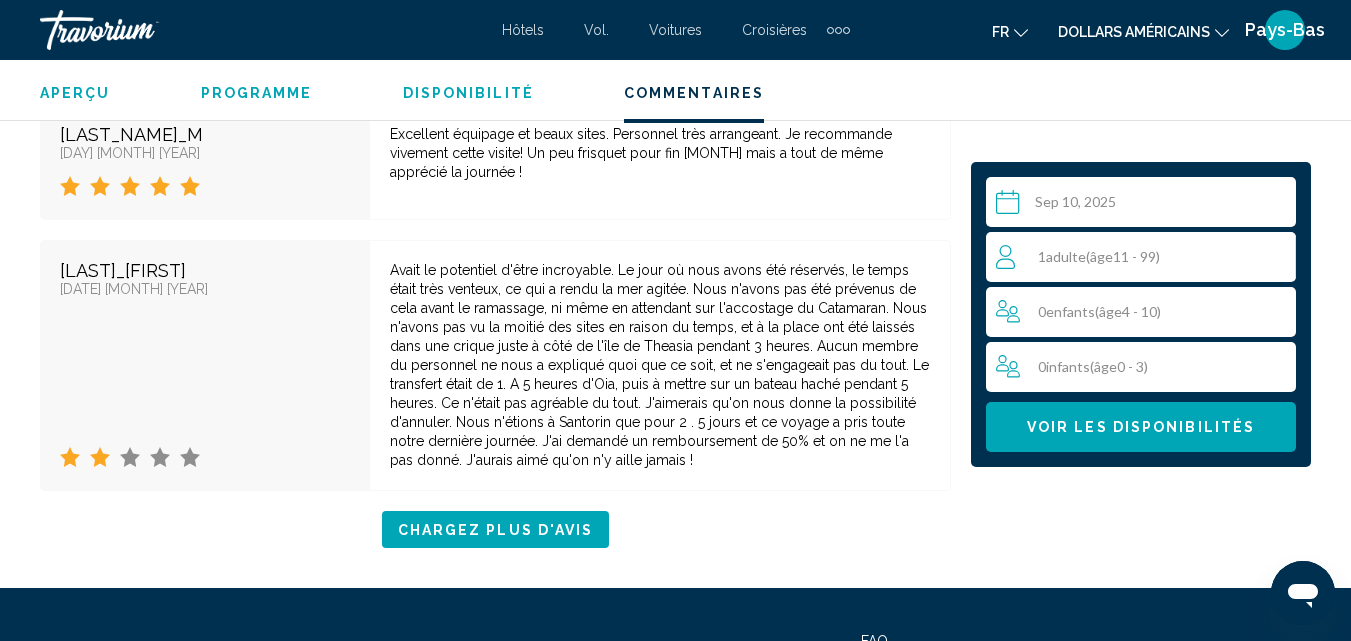 click on "Voir les disponibilités" at bounding box center [1141, 428] 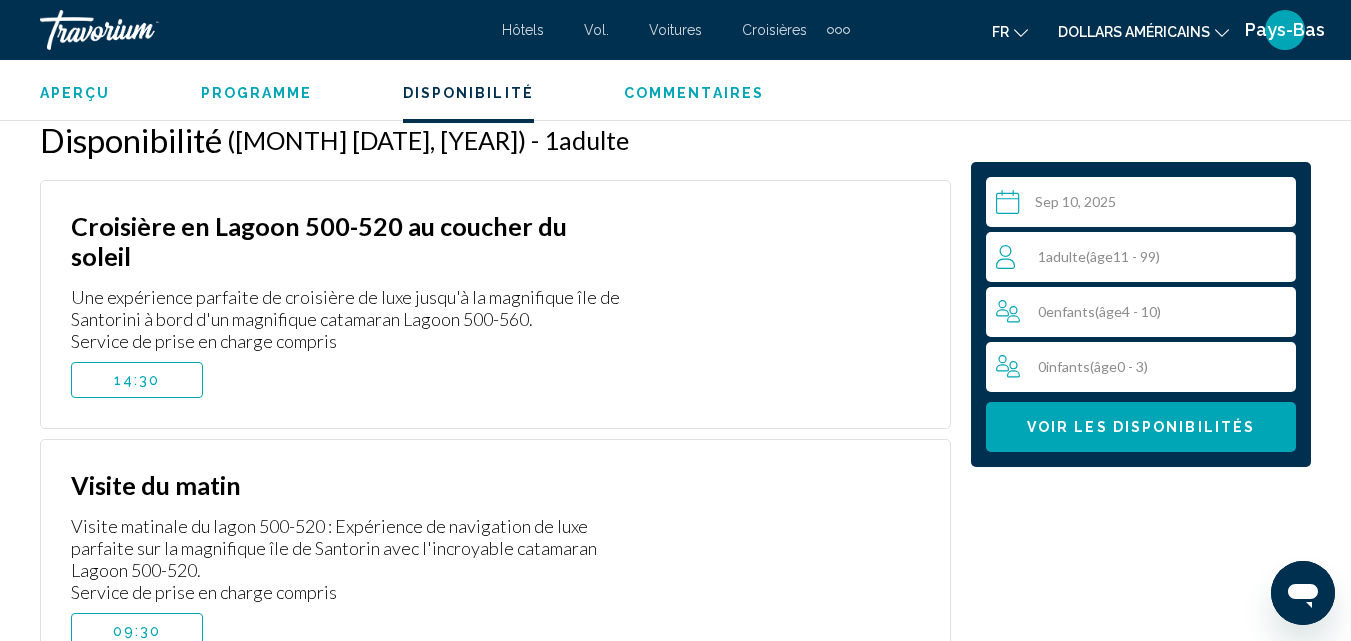 scroll, scrollTop: 4233, scrollLeft: 0, axis: vertical 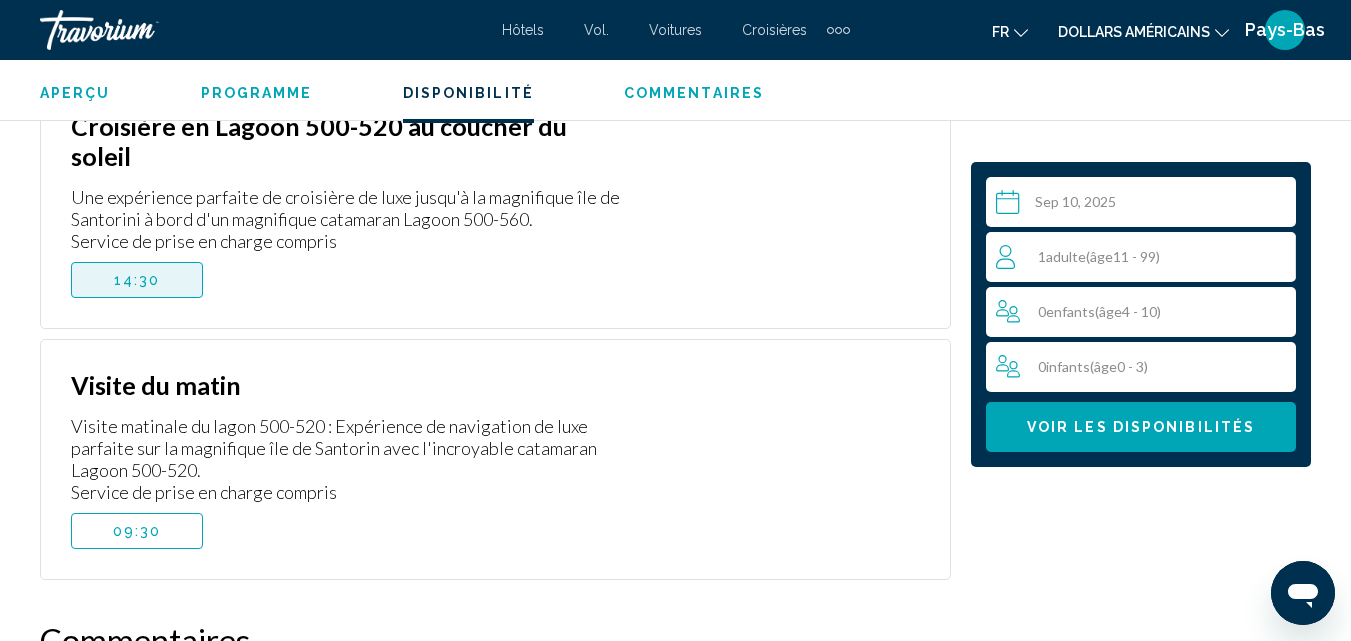 click on "14:30" at bounding box center (137, 280) 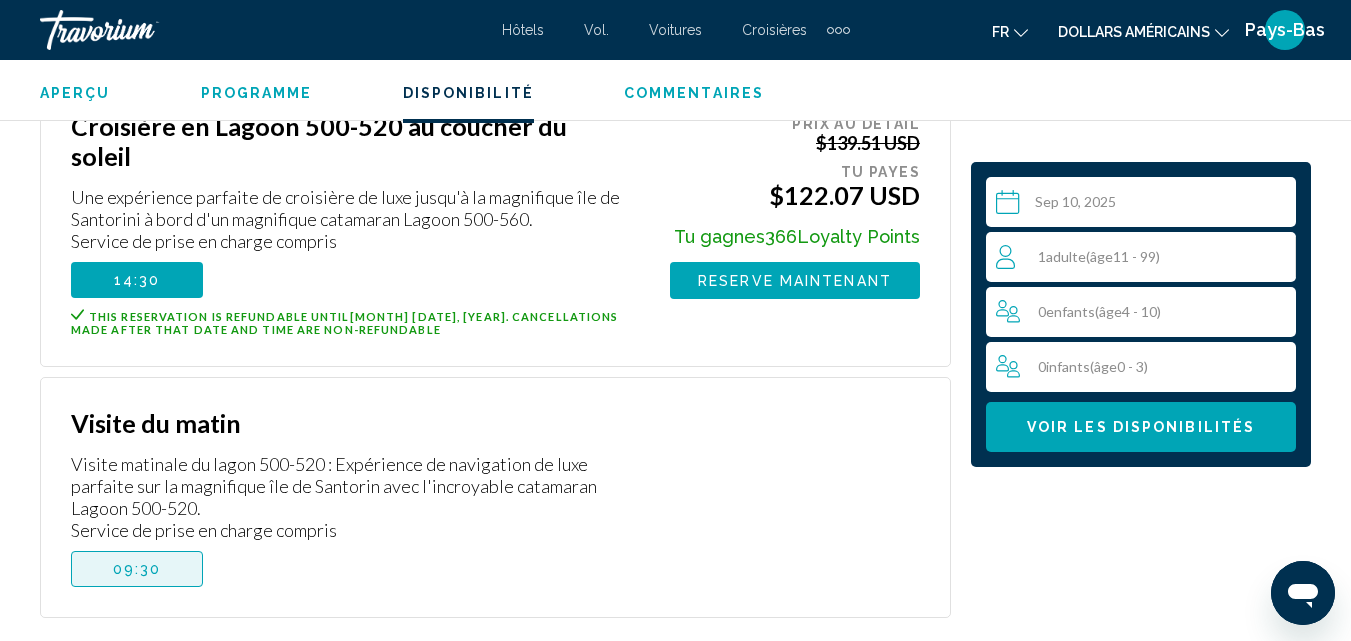 click on "09:30" at bounding box center (137, 569) 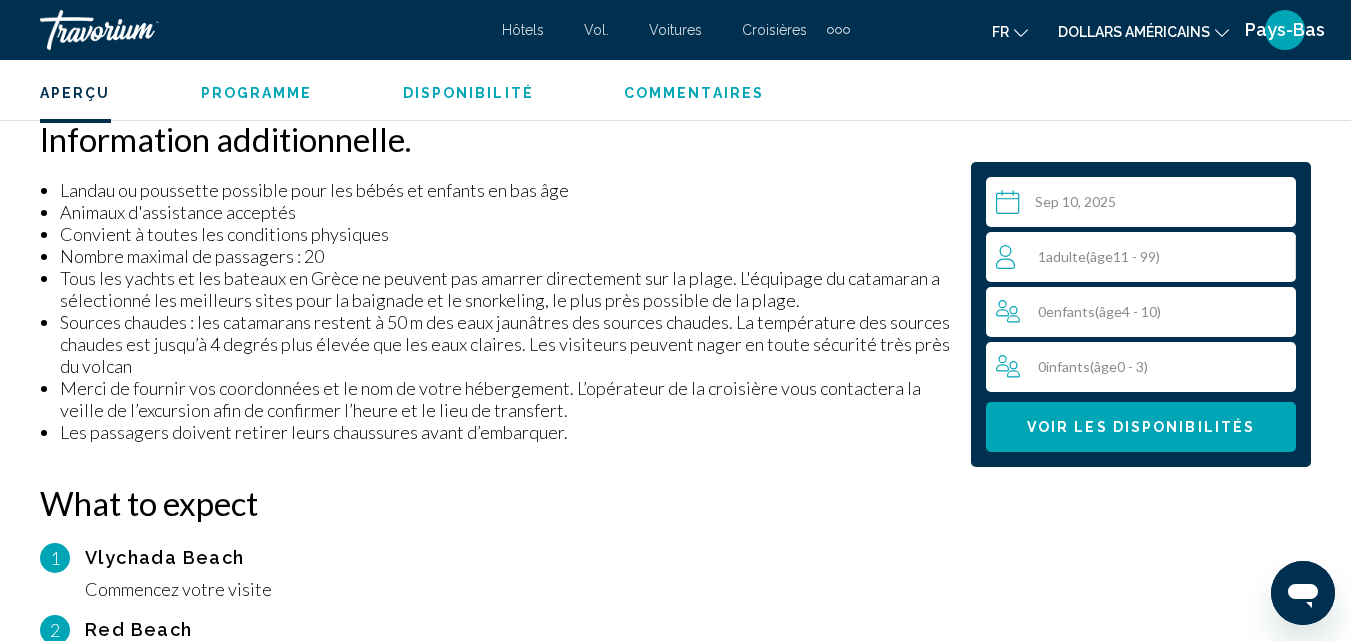 scroll, scrollTop: 2433, scrollLeft: 0, axis: vertical 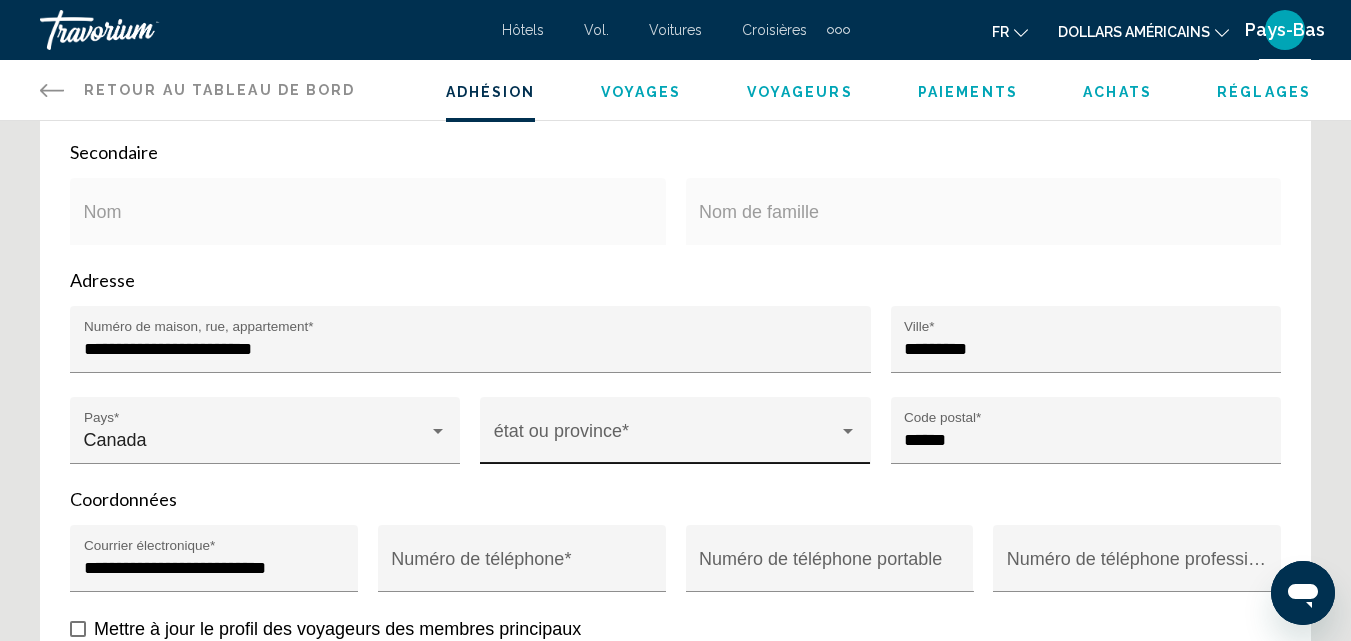 click at bounding box center [848, 432] 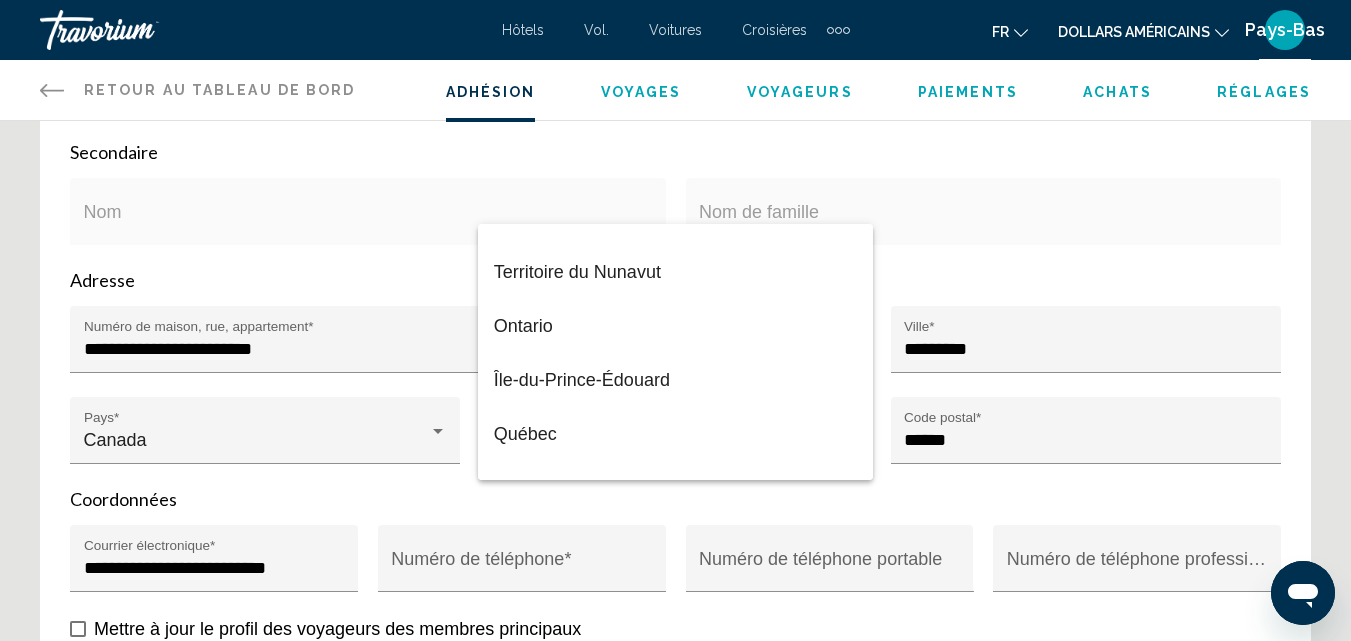 scroll, scrollTop: 500, scrollLeft: 0, axis: vertical 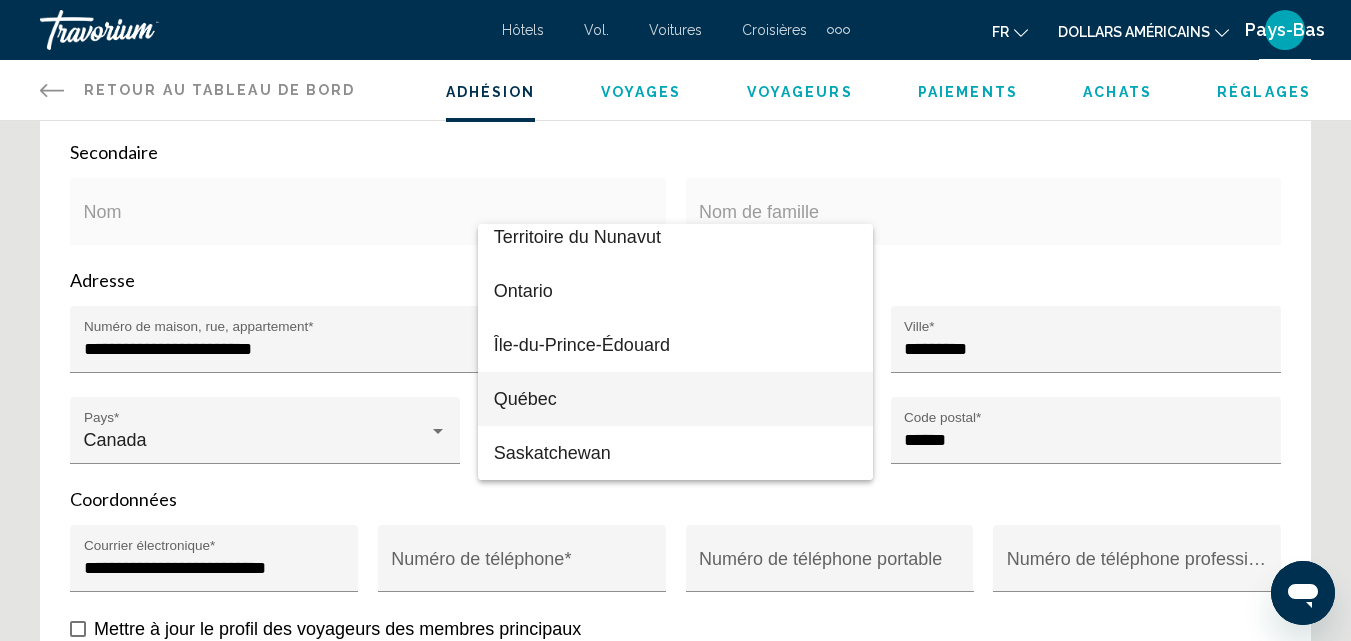 click on "Québec" at bounding box center (525, 399) 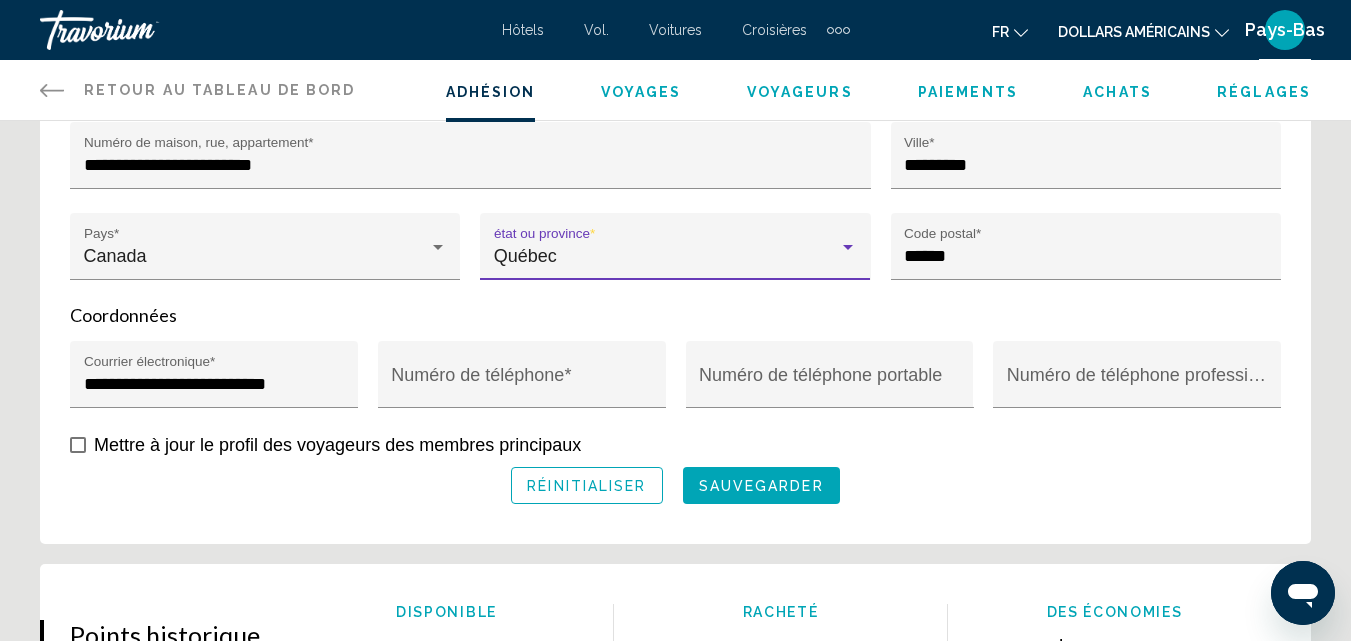 scroll, scrollTop: 800, scrollLeft: 0, axis: vertical 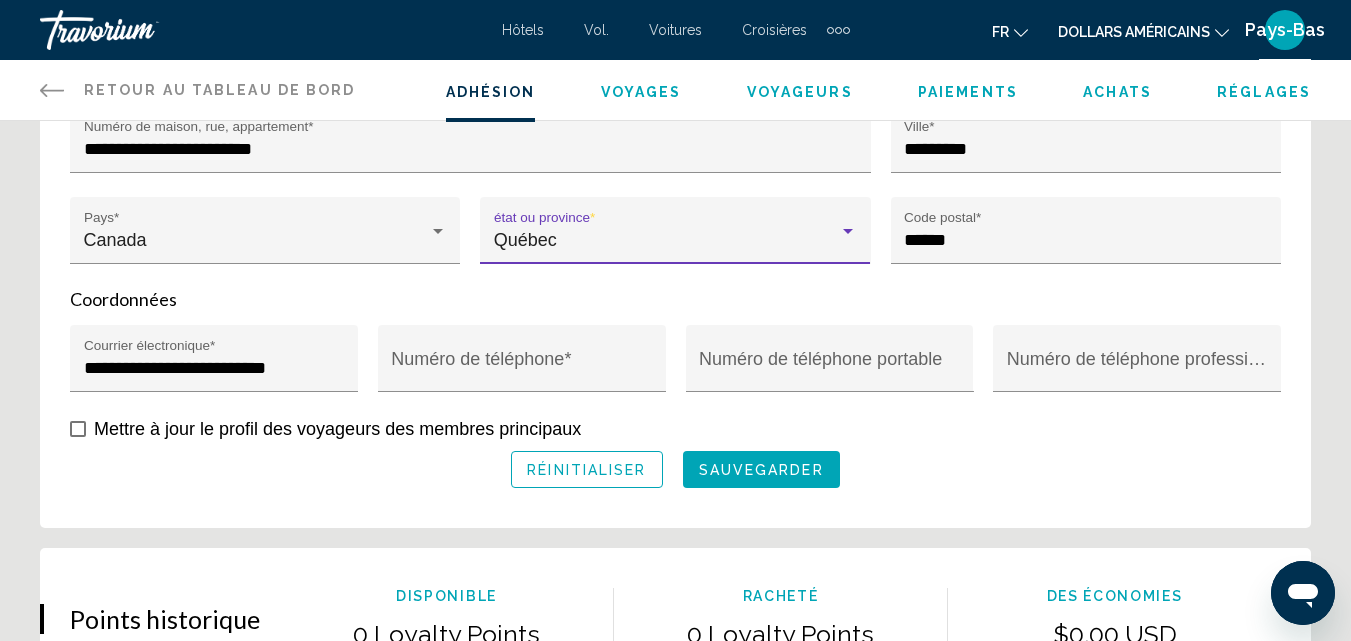 click at bounding box center (78, 429) 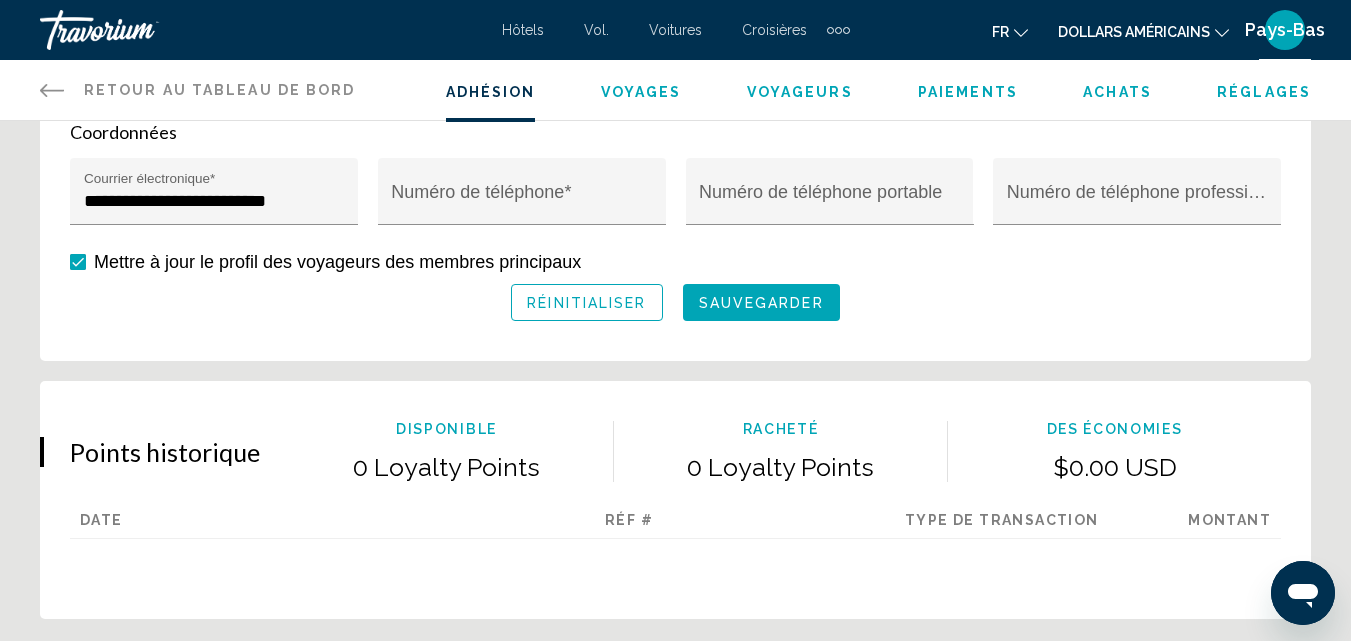 scroll, scrollTop: 1000, scrollLeft: 0, axis: vertical 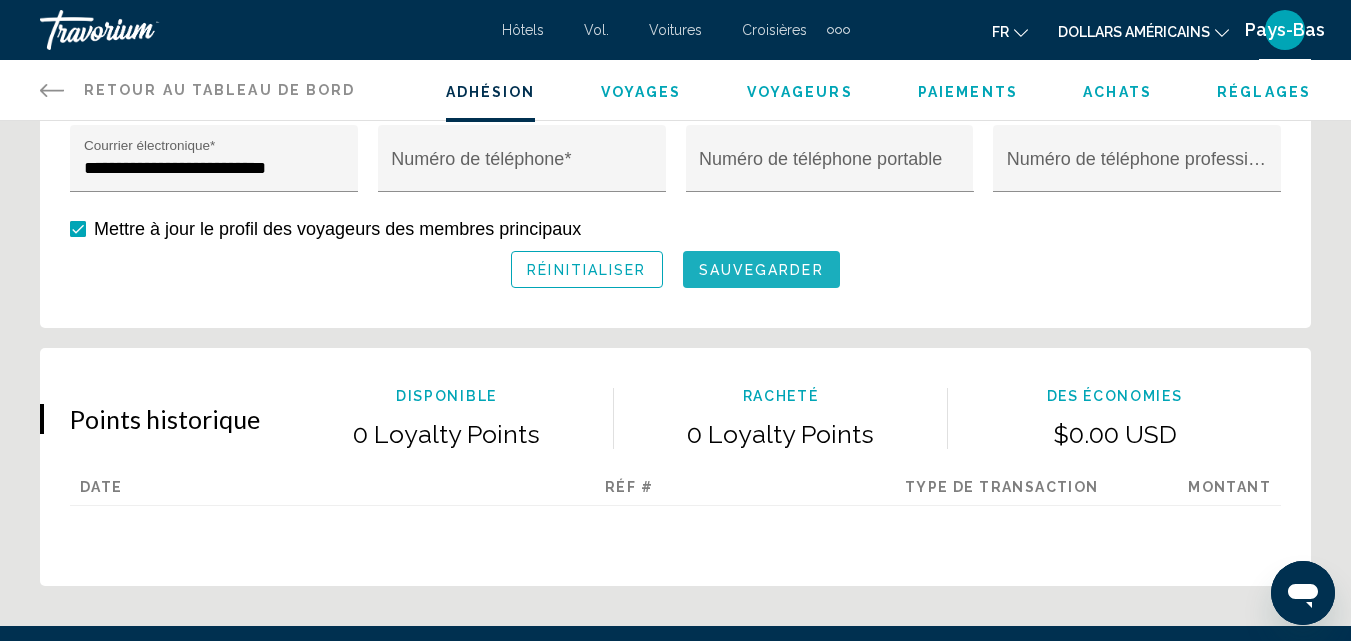 click on "sauvegarder" at bounding box center [761, 270] 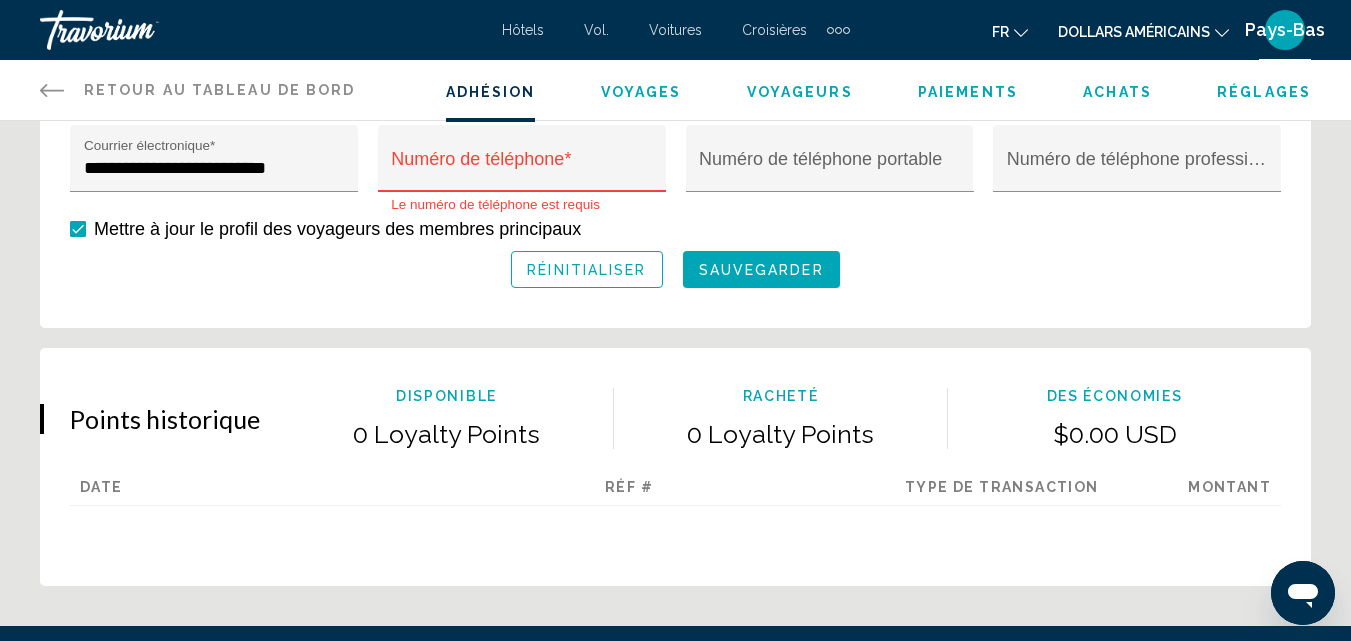 click on "Numéro de téléphone  *" at bounding box center [521, 164] 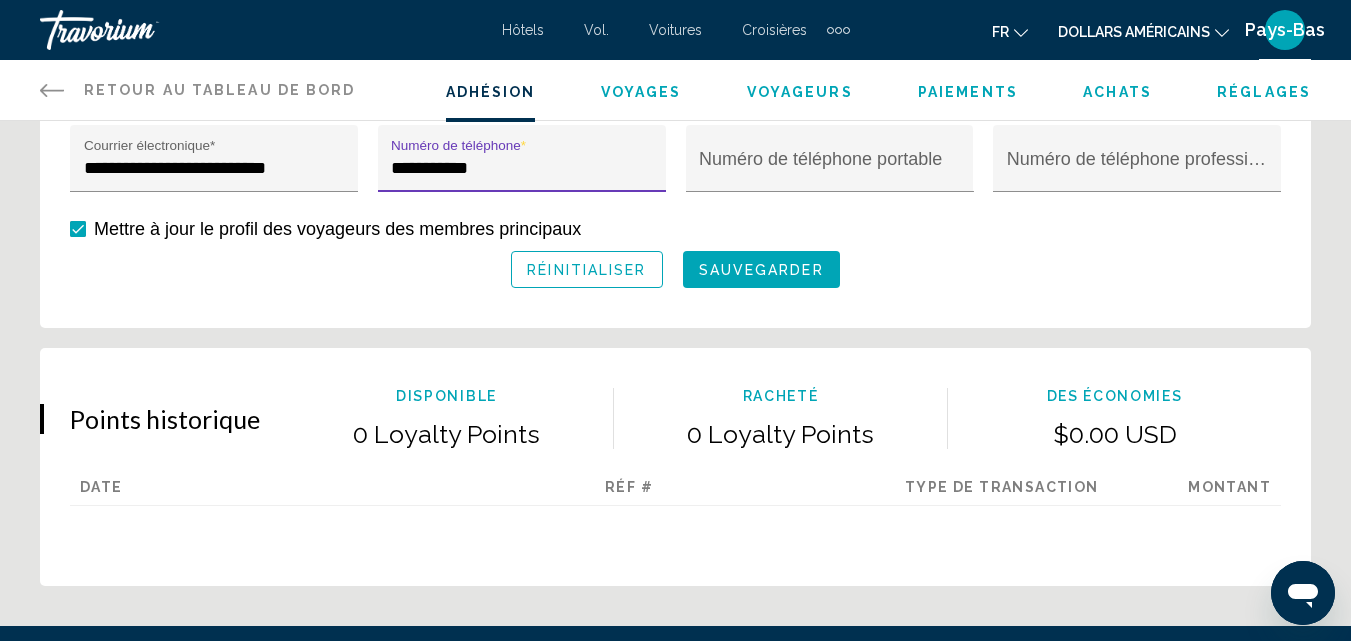 type on "**********" 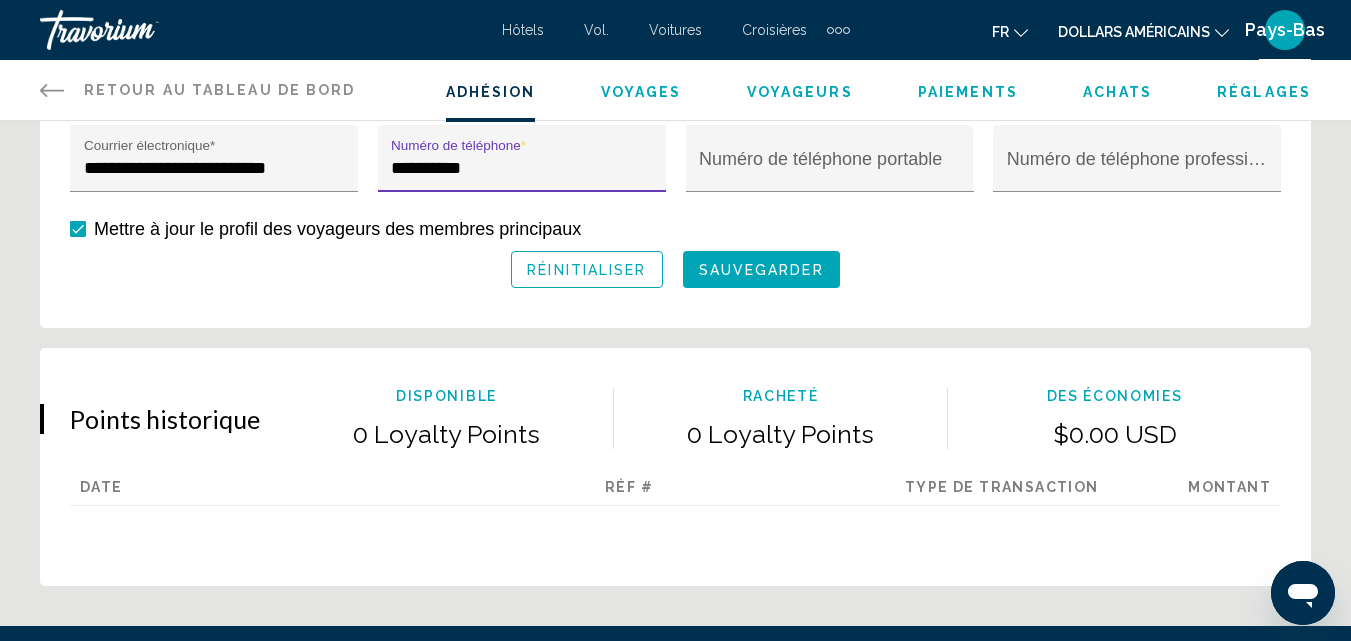 click on "sauvegarder" at bounding box center [761, 270] 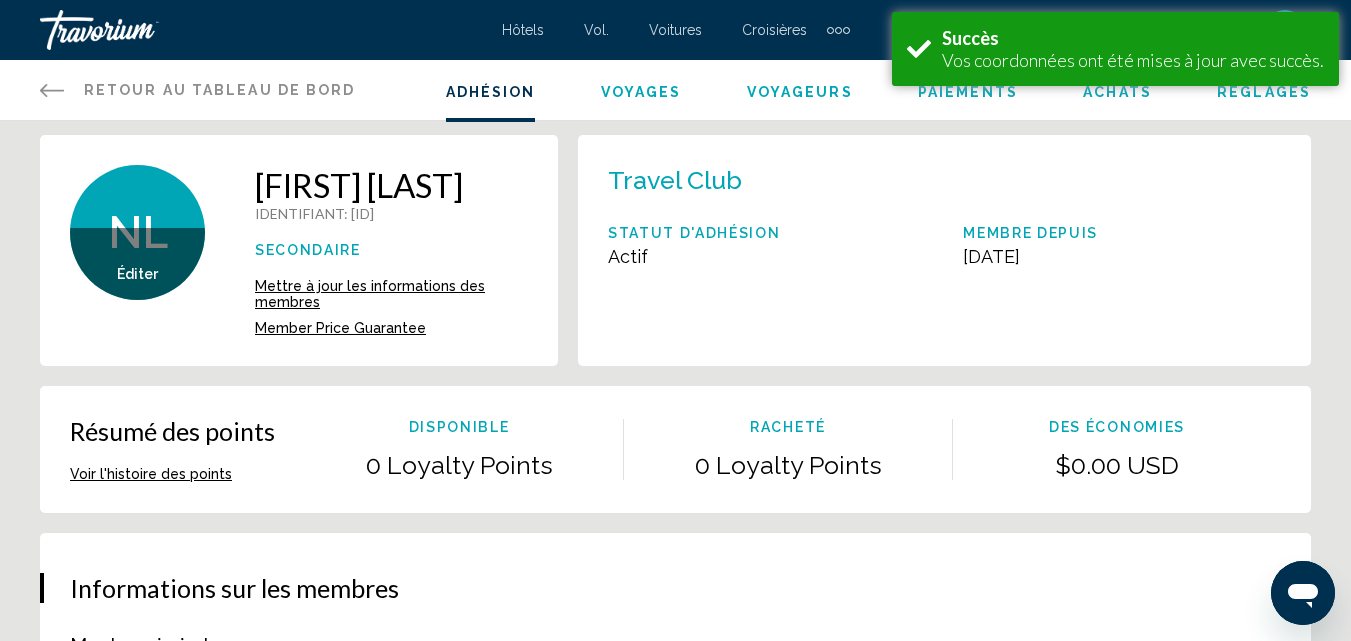 scroll, scrollTop: 0, scrollLeft: 0, axis: both 